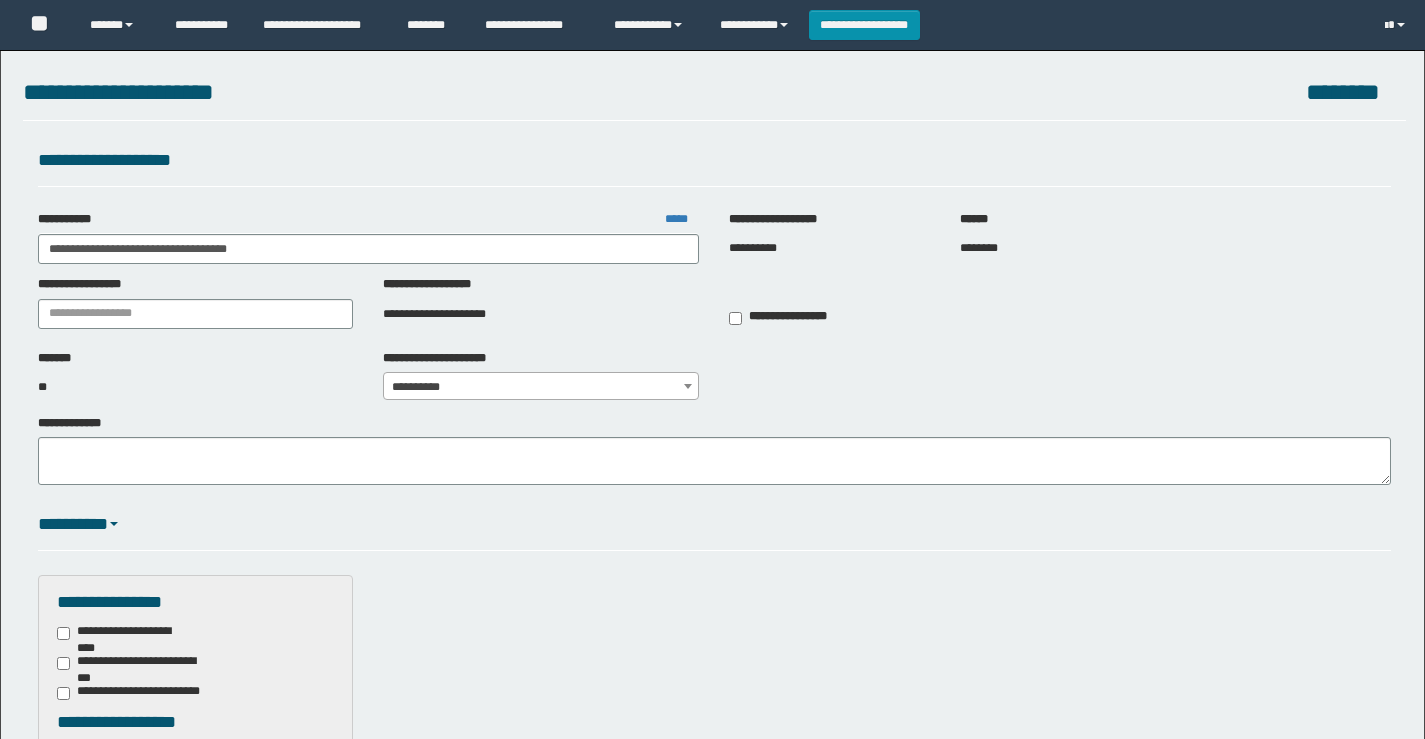 scroll, scrollTop: 0, scrollLeft: 0, axis: both 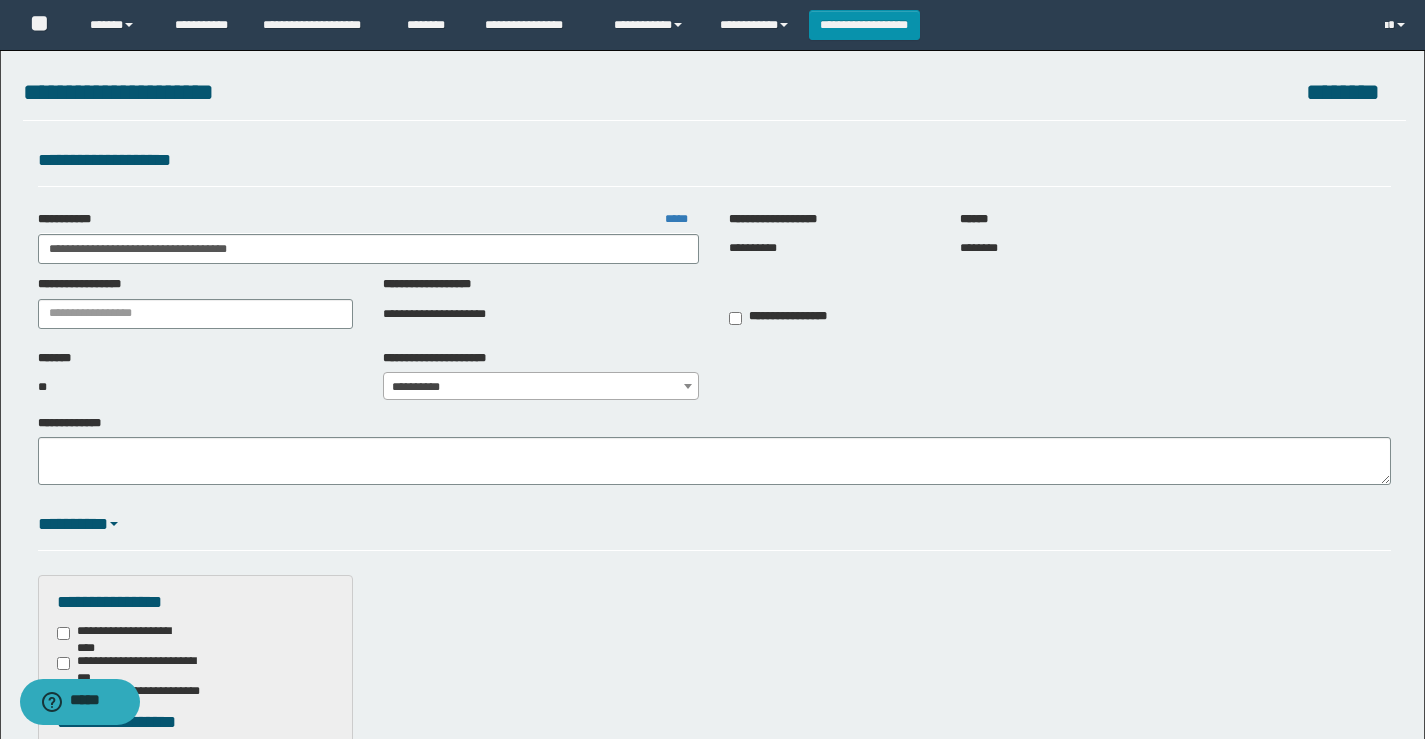 click on "**********" at bounding box center (712, 620) 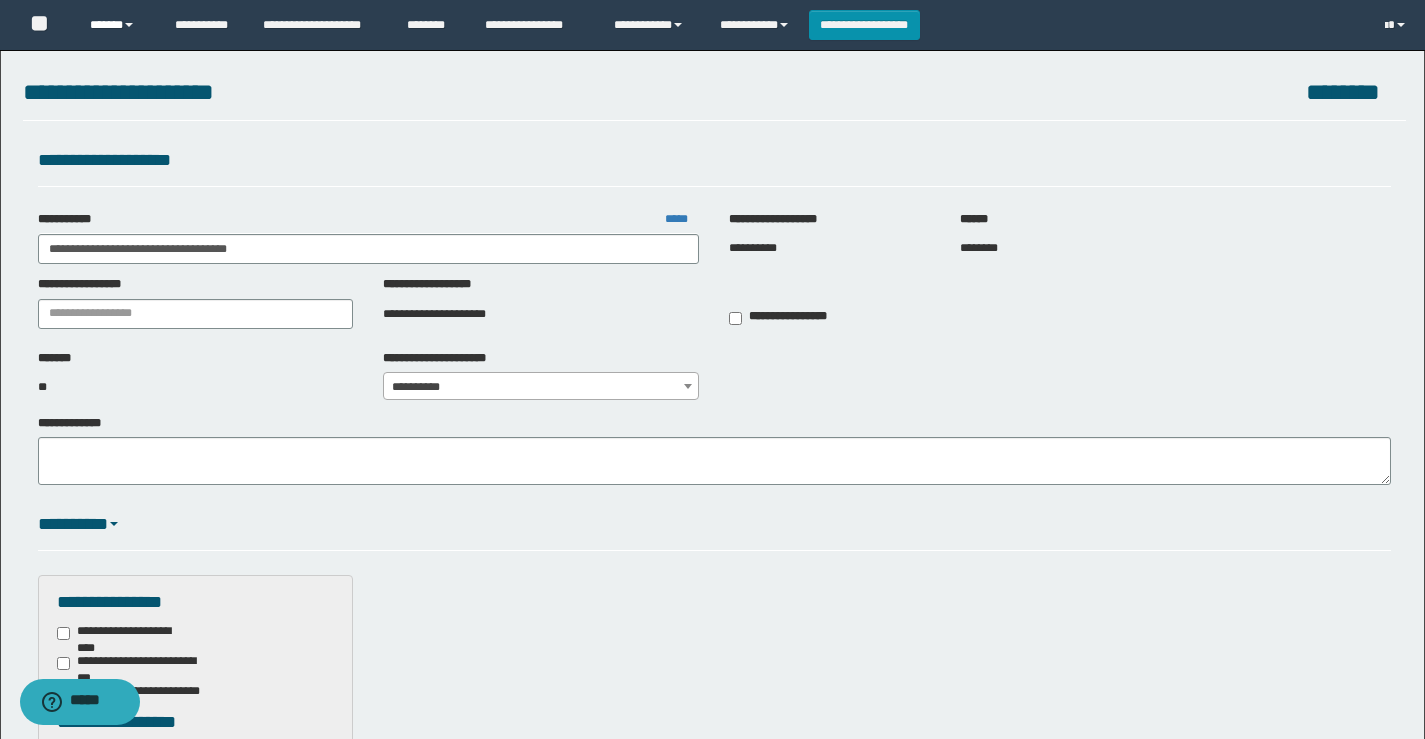 click on "******" at bounding box center (117, 25) 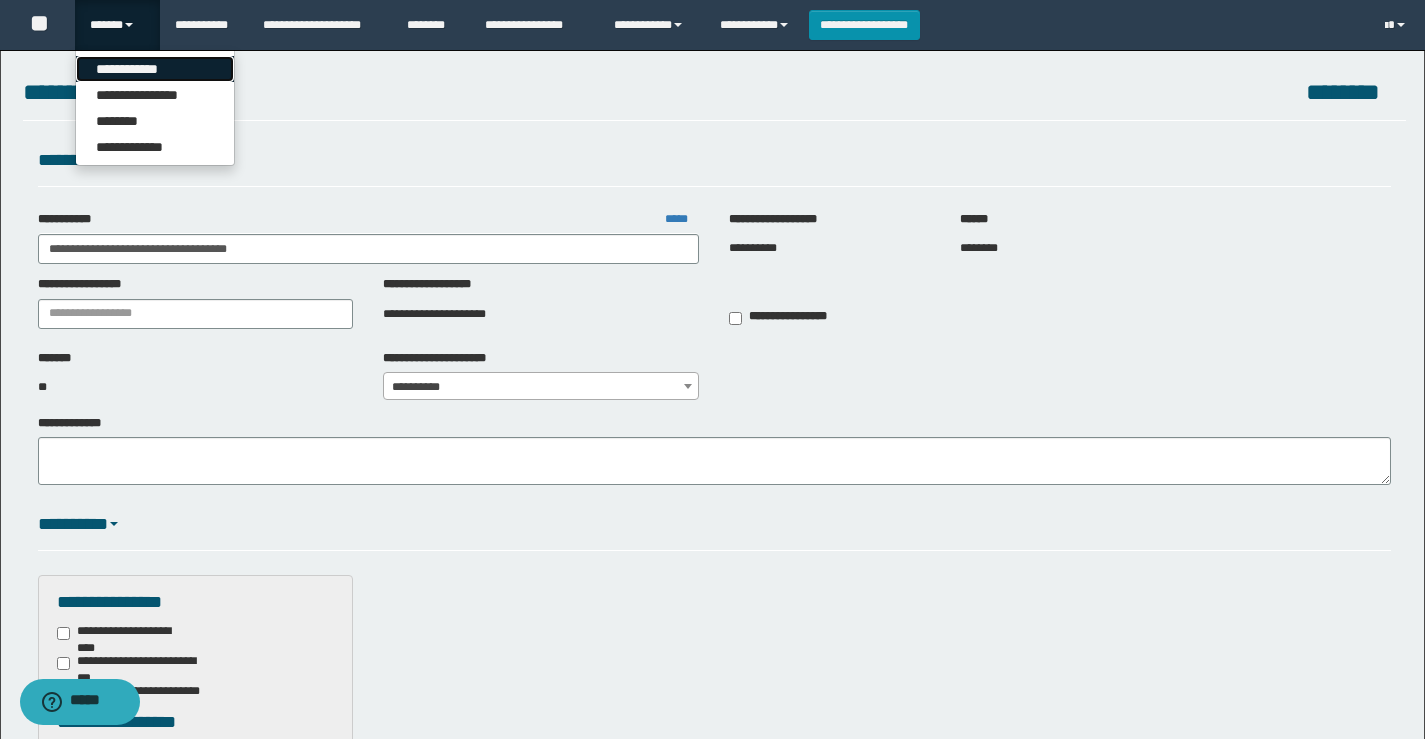 click on "**********" at bounding box center [155, 69] 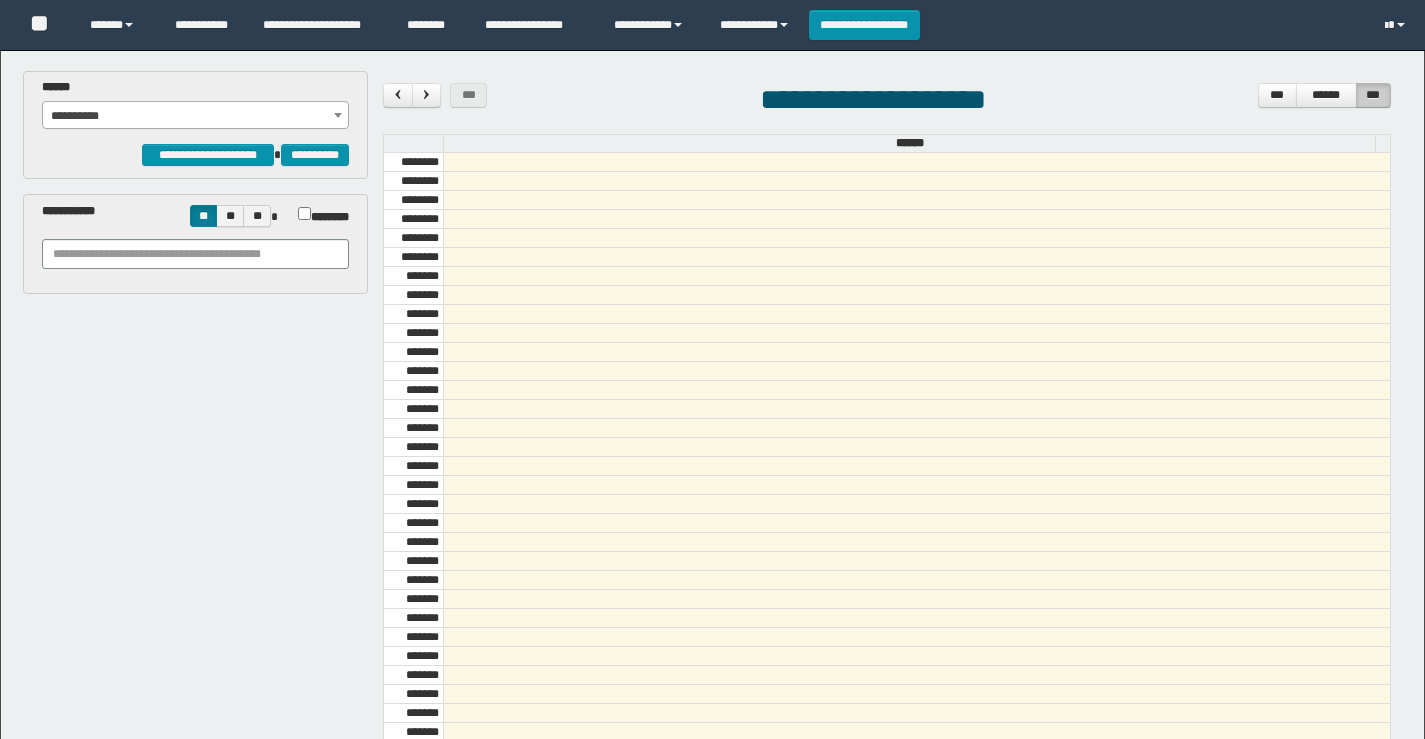 scroll, scrollTop: 0, scrollLeft: 0, axis: both 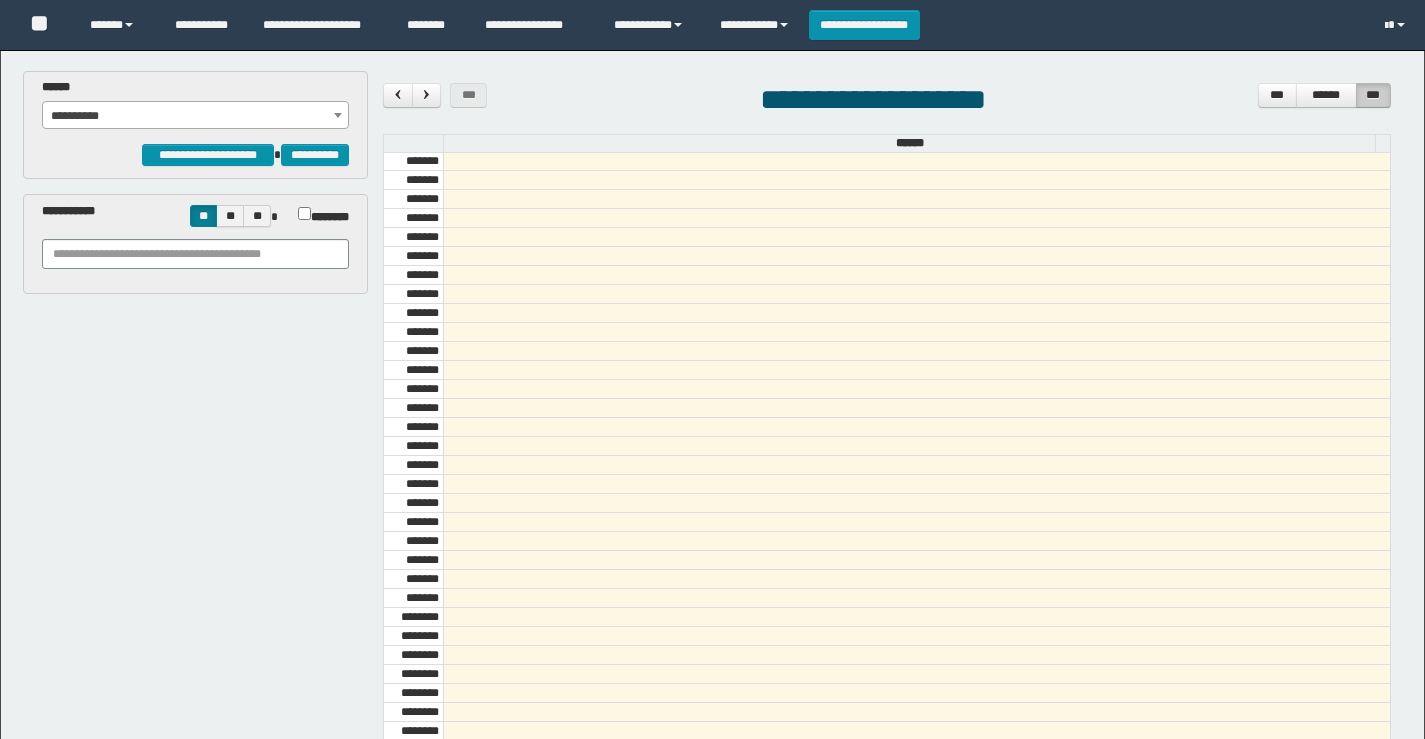 click on "**********" at bounding box center [196, 116] 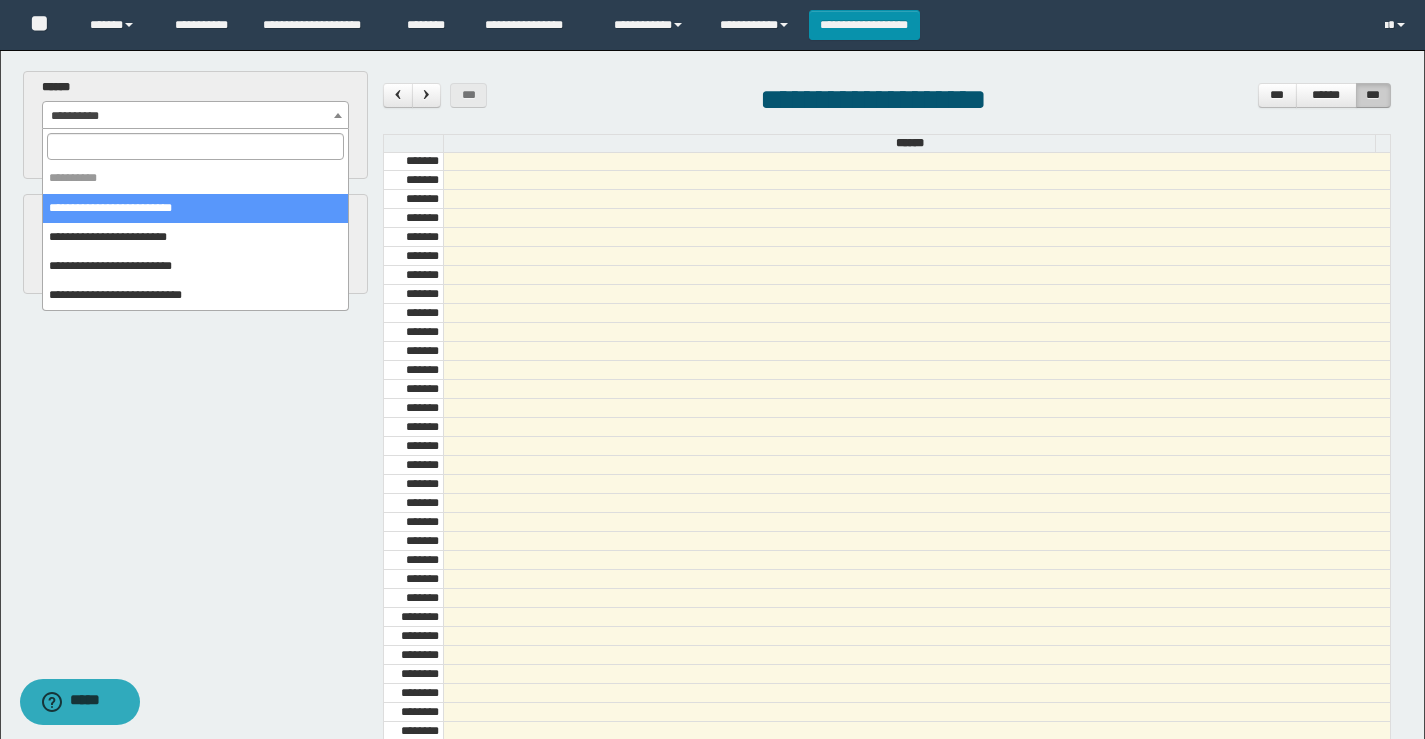 scroll, scrollTop: 0, scrollLeft: 0, axis: both 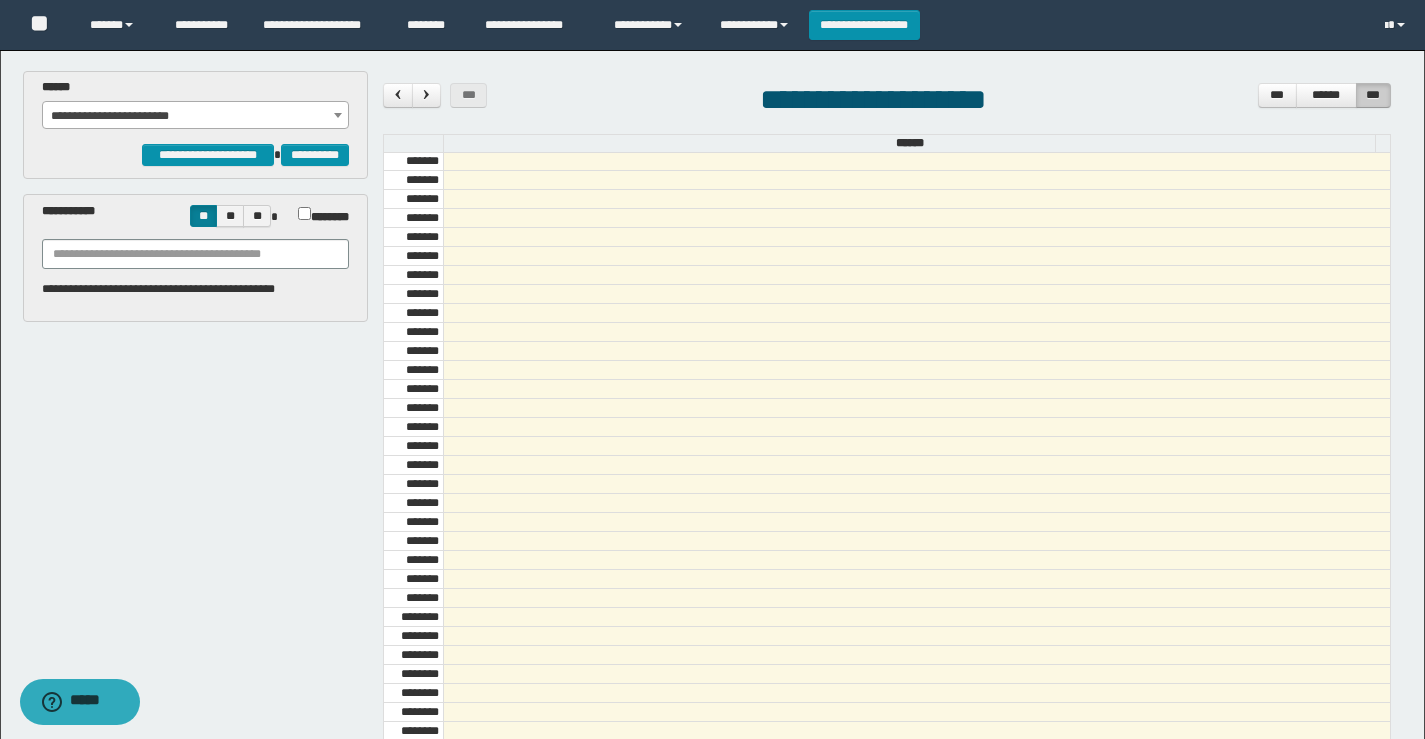 click on "**********" at bounding box center [196, 116] 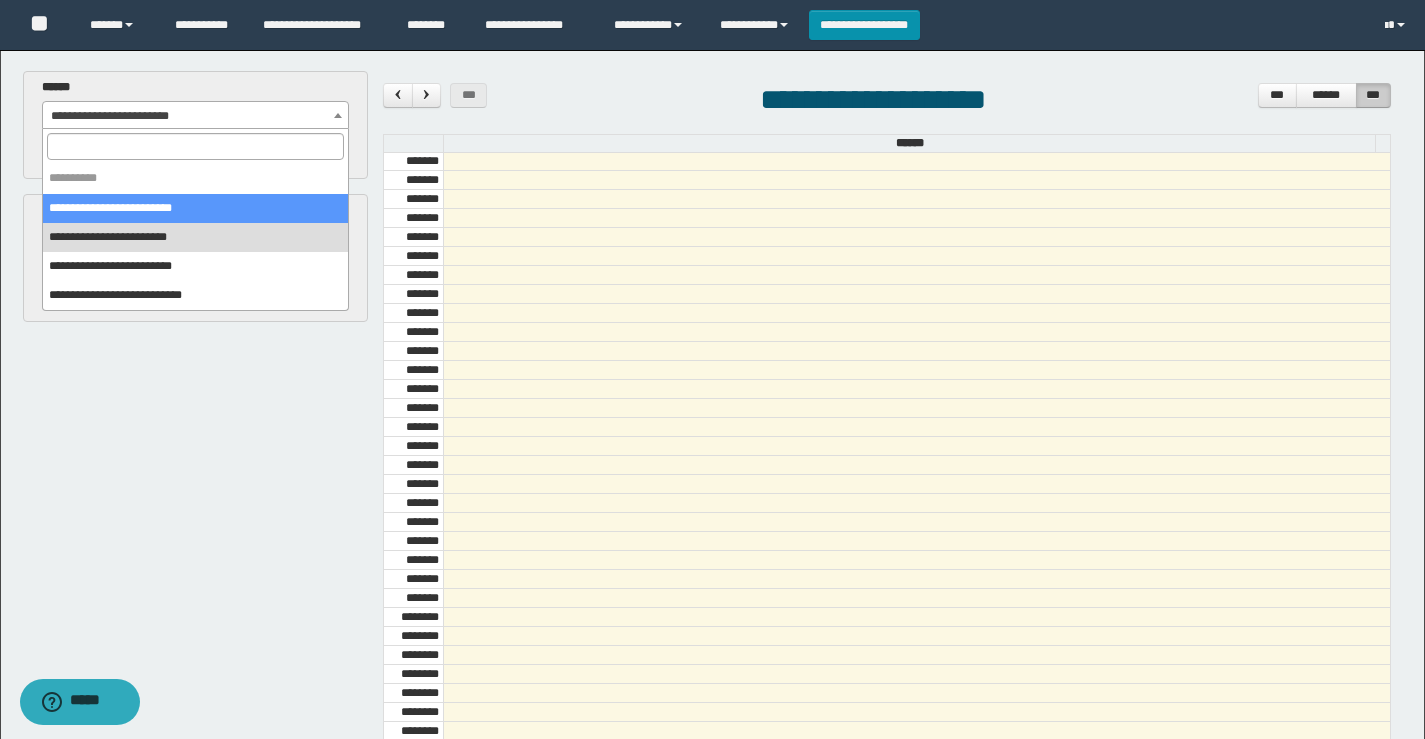 select on "******" 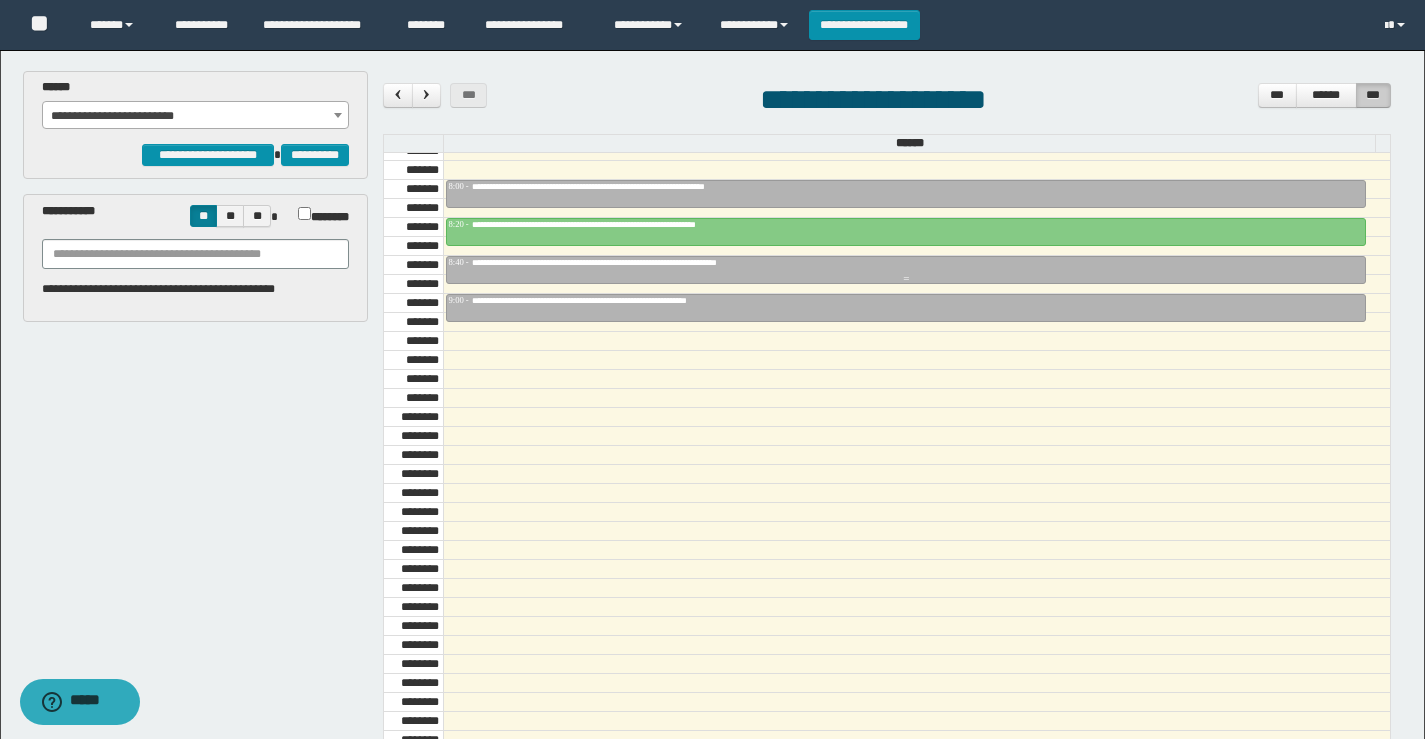 scroll, scrollTop: 1385, scrollLeft: 0, axis: vertical 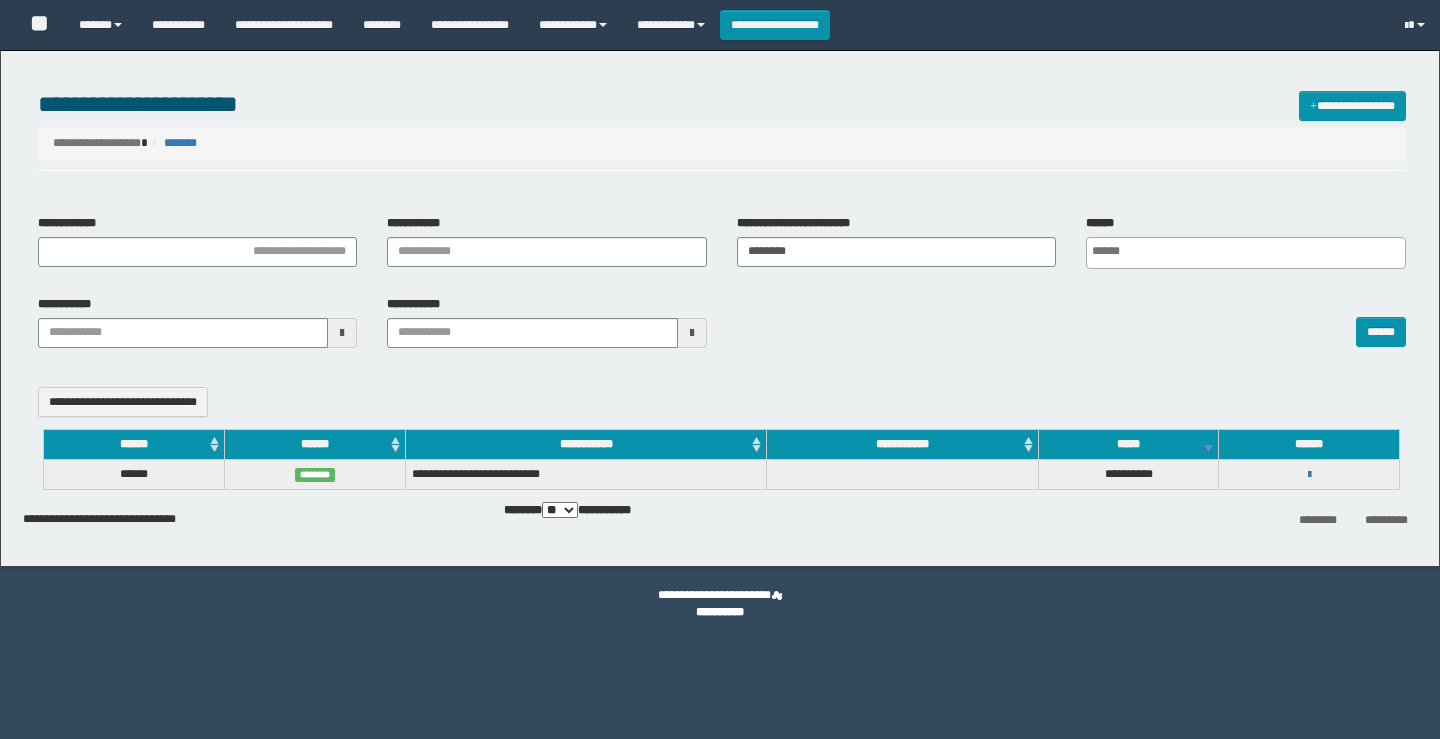 select 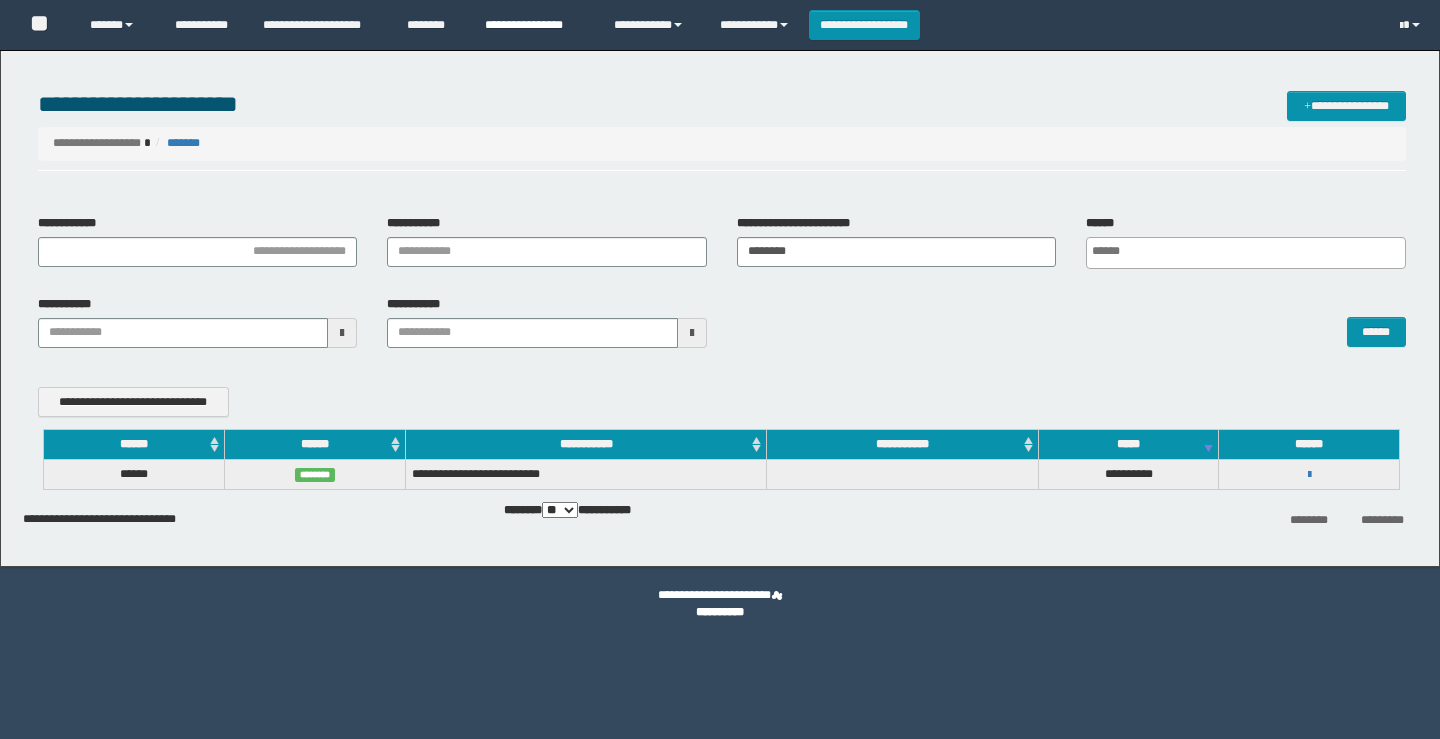 scroll, scrollTop: 0, scrollLeft: 0, axis: both 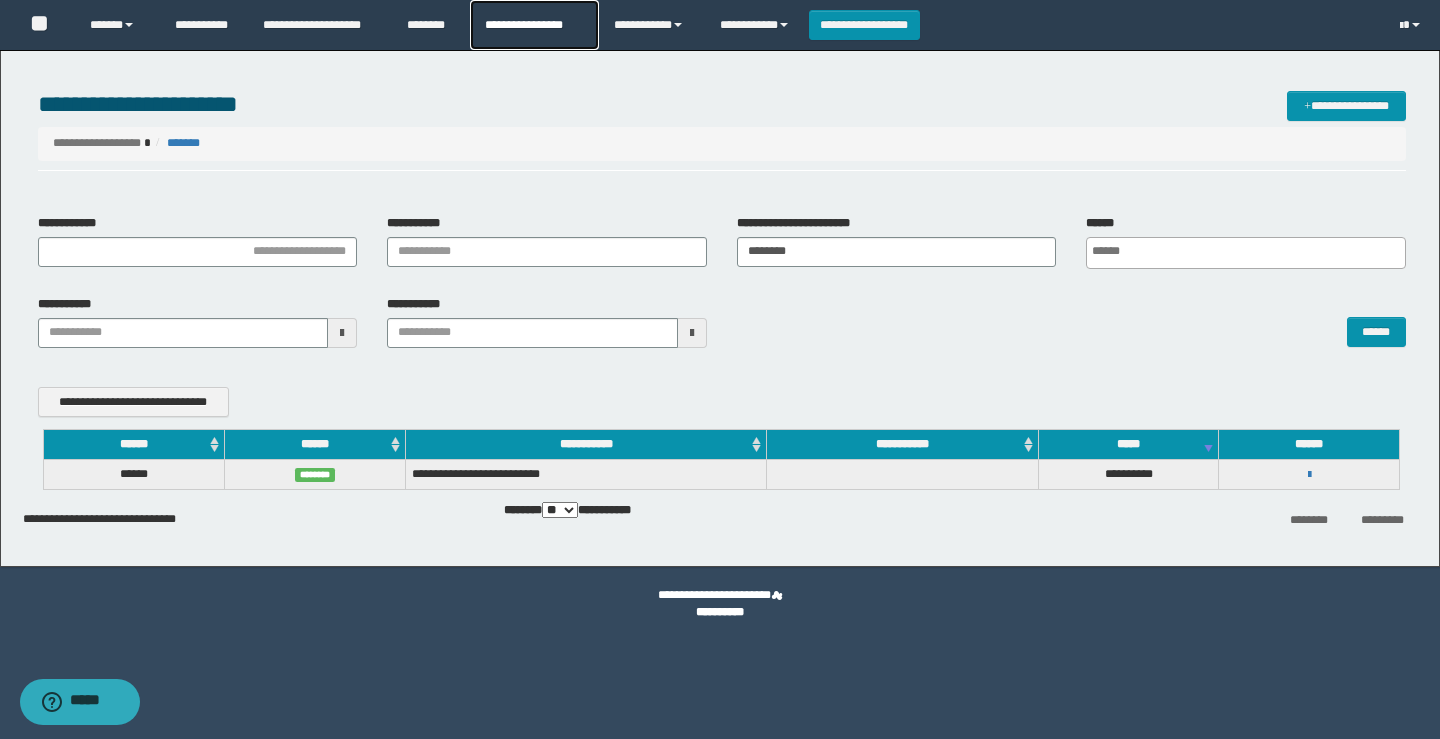 click on "**********" at bounding box center (534, 25) 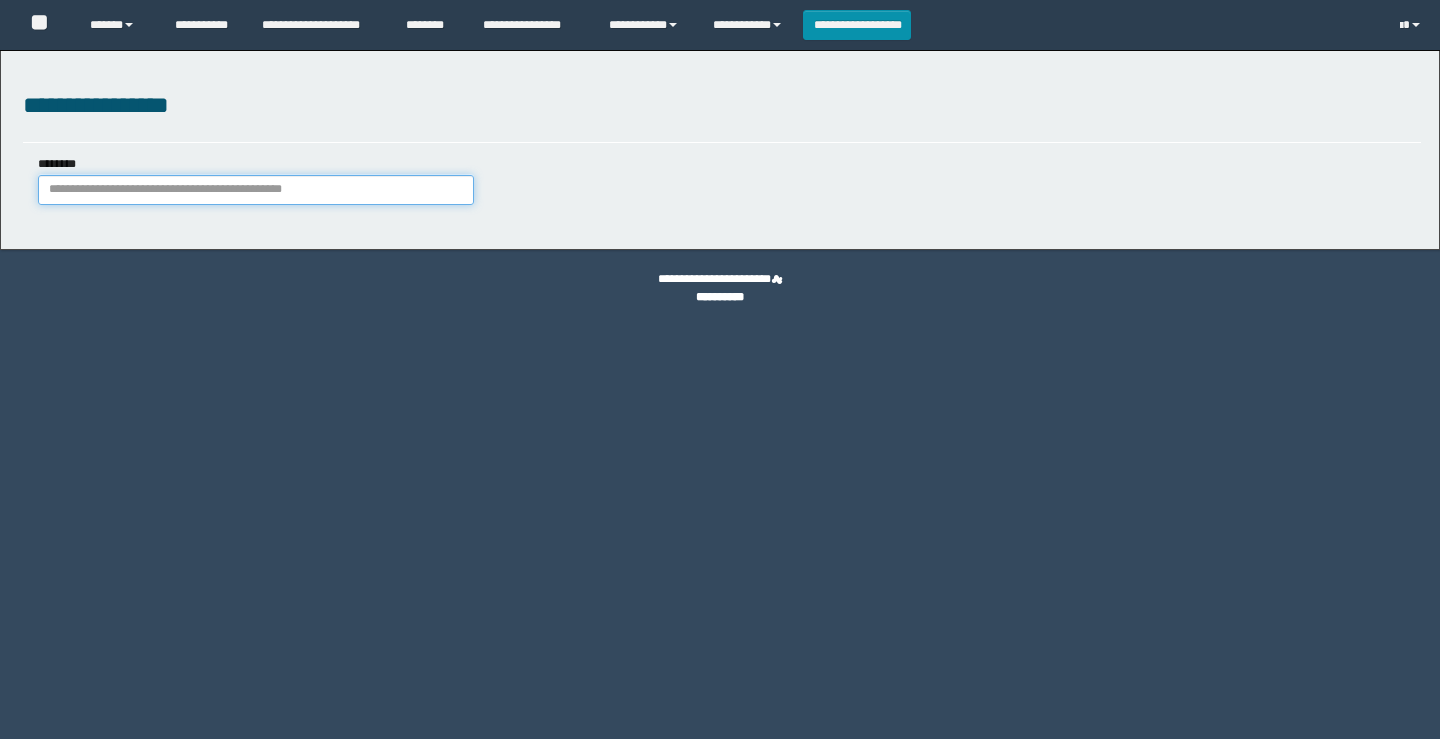 scroll, scrollTop: 0, scrollLeft: 0, axis: both 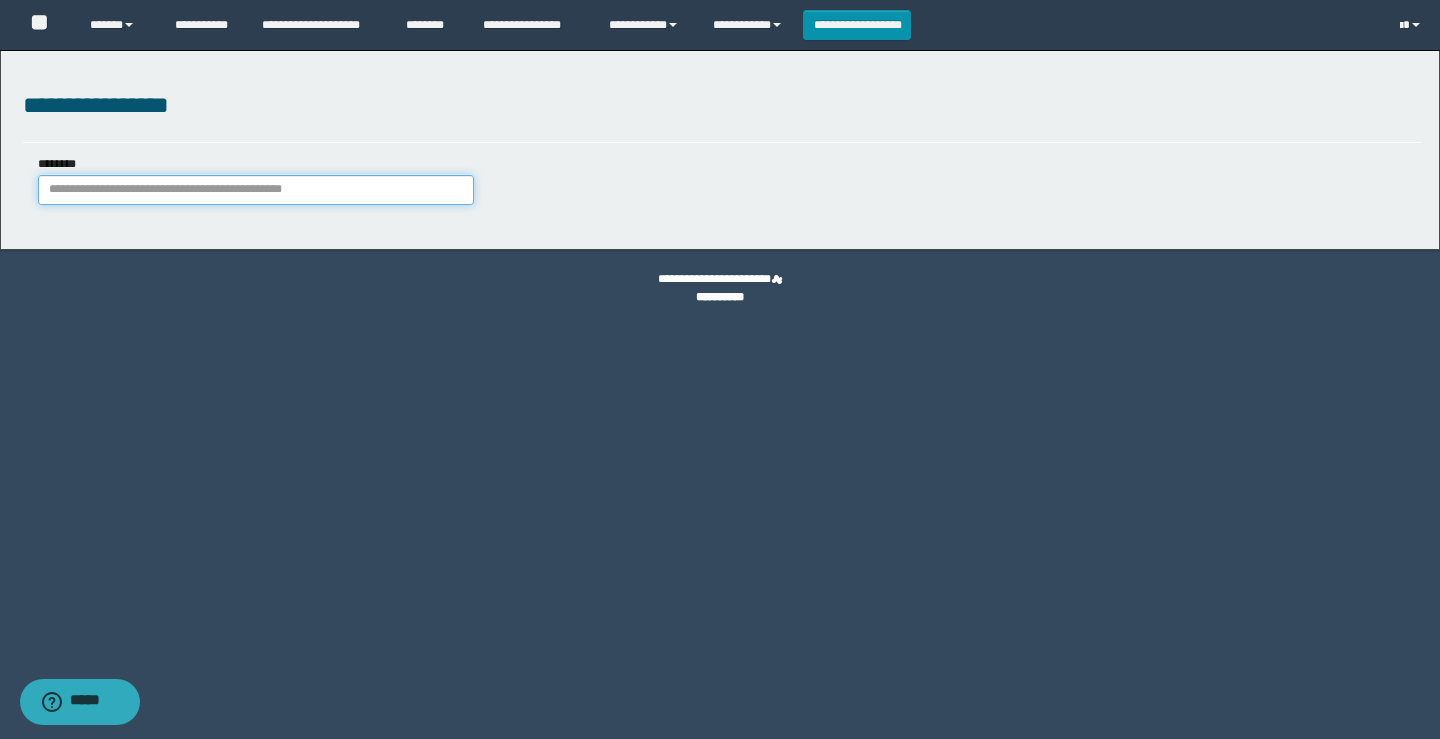 paste on "********" 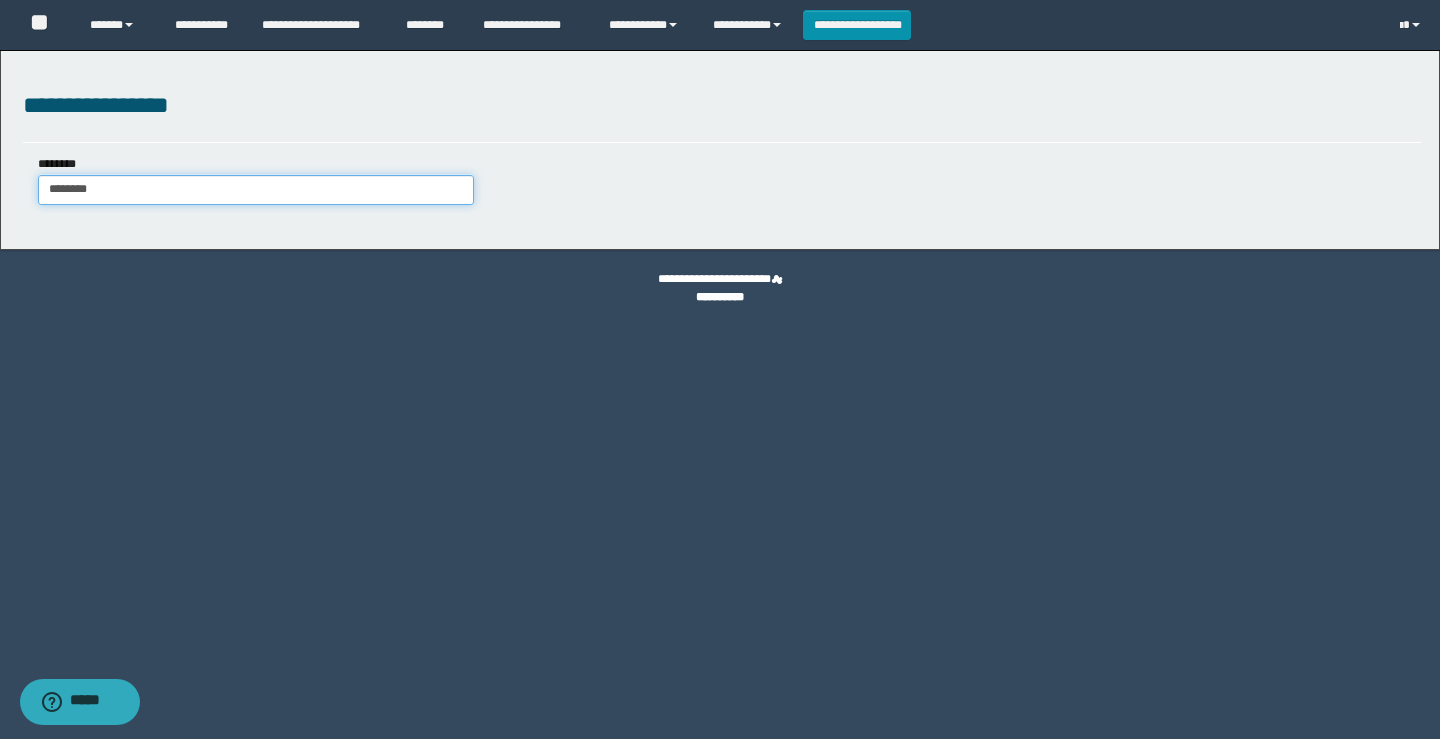 type on "********" 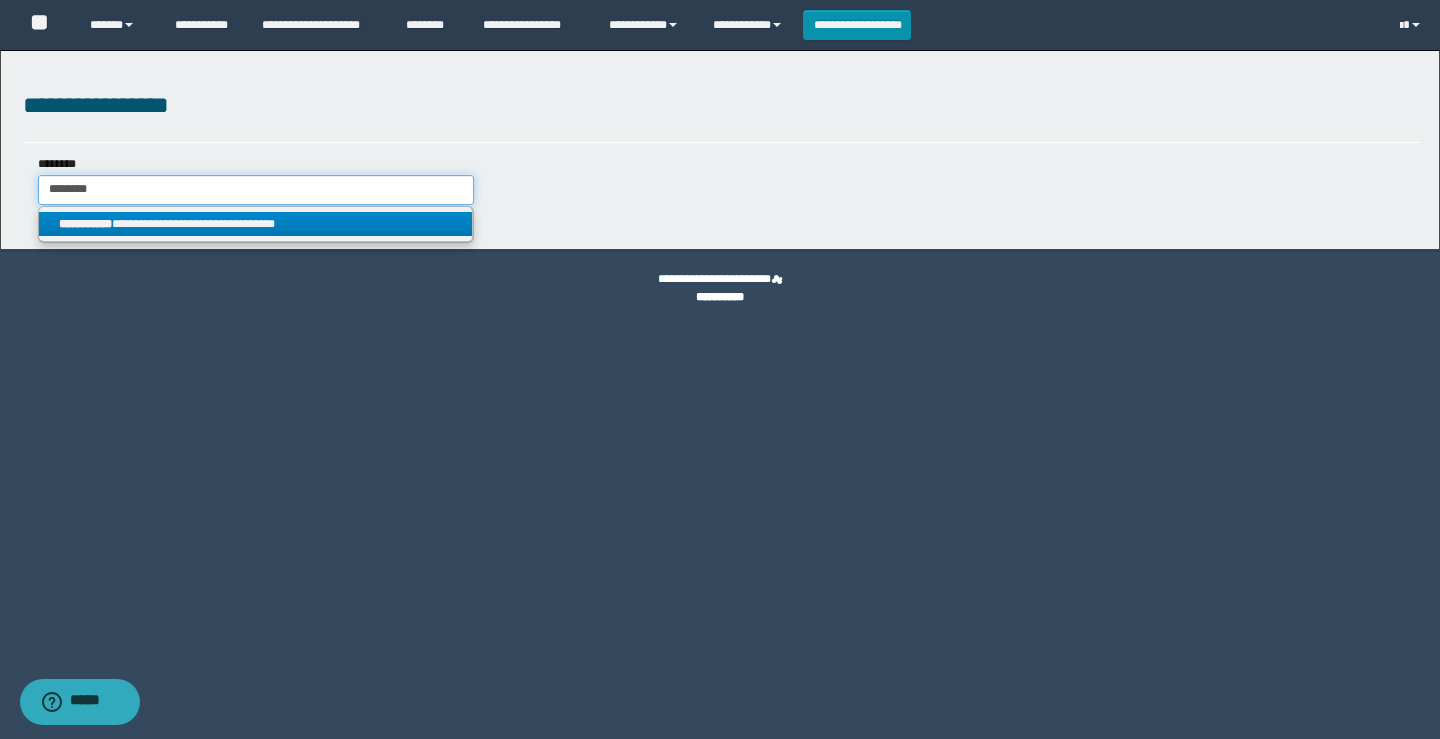 type on "********" 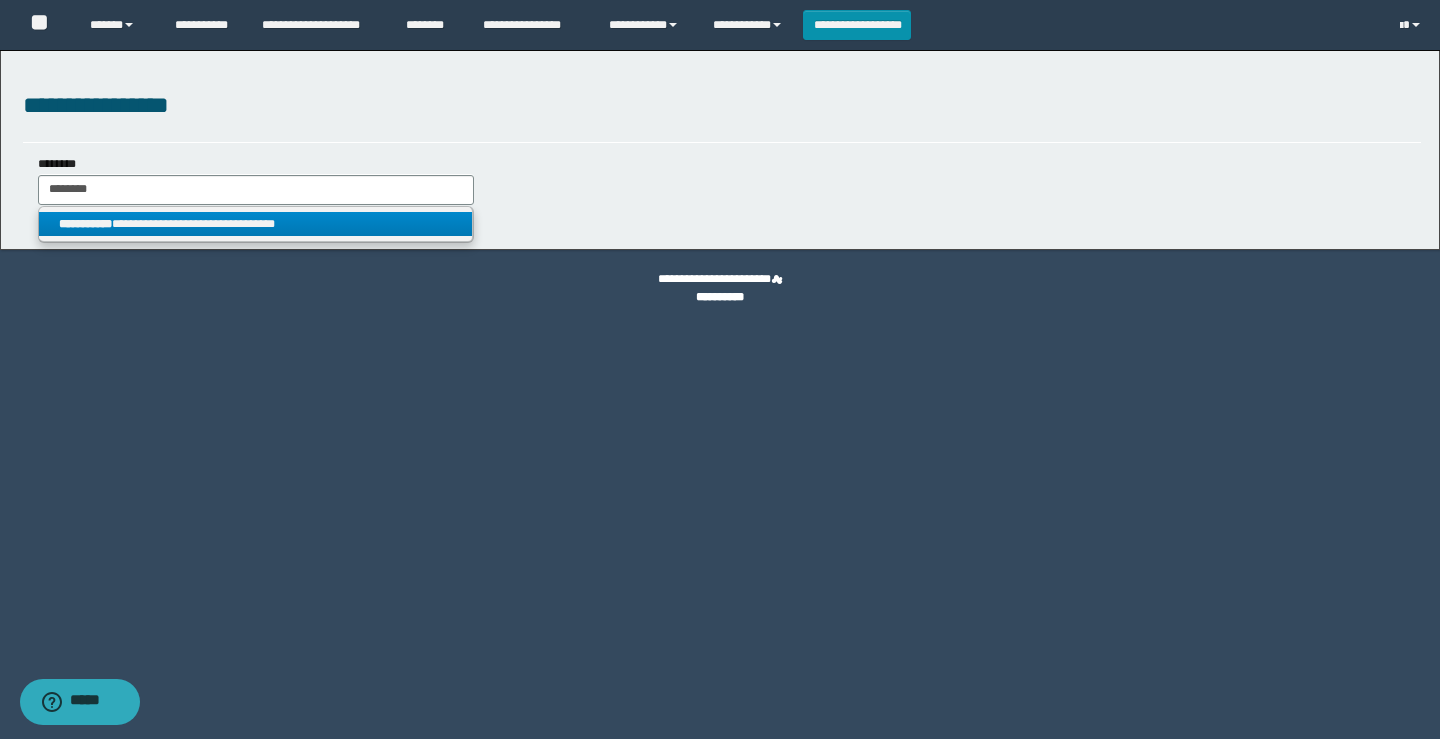 drag, startPoint x: 316, startPoint y: 223, endPoint x: 334, endPoint y: 223, distance: 18 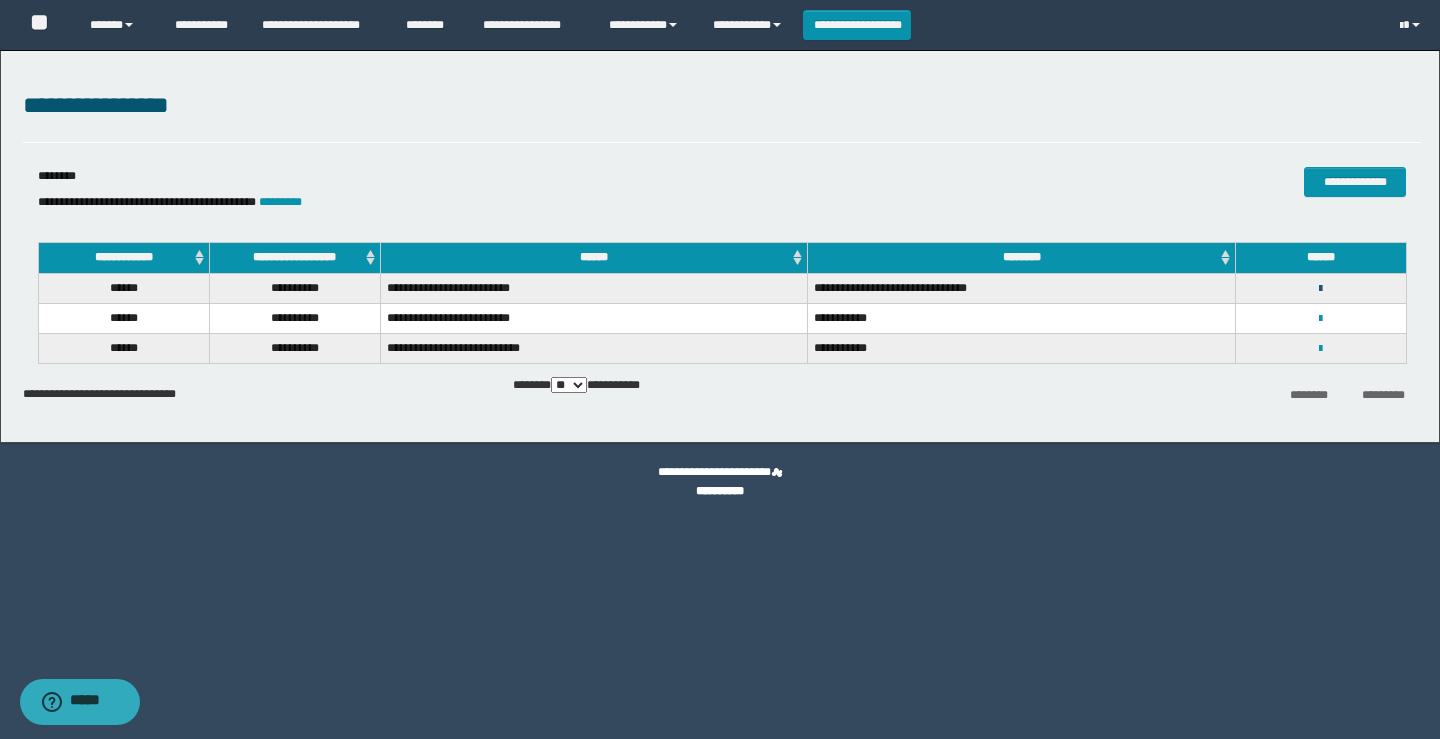 drag, startPoint x: 1325, startPoint y: 284, endPoint x: 1264, endPoint y: 315, distance: 68.42514 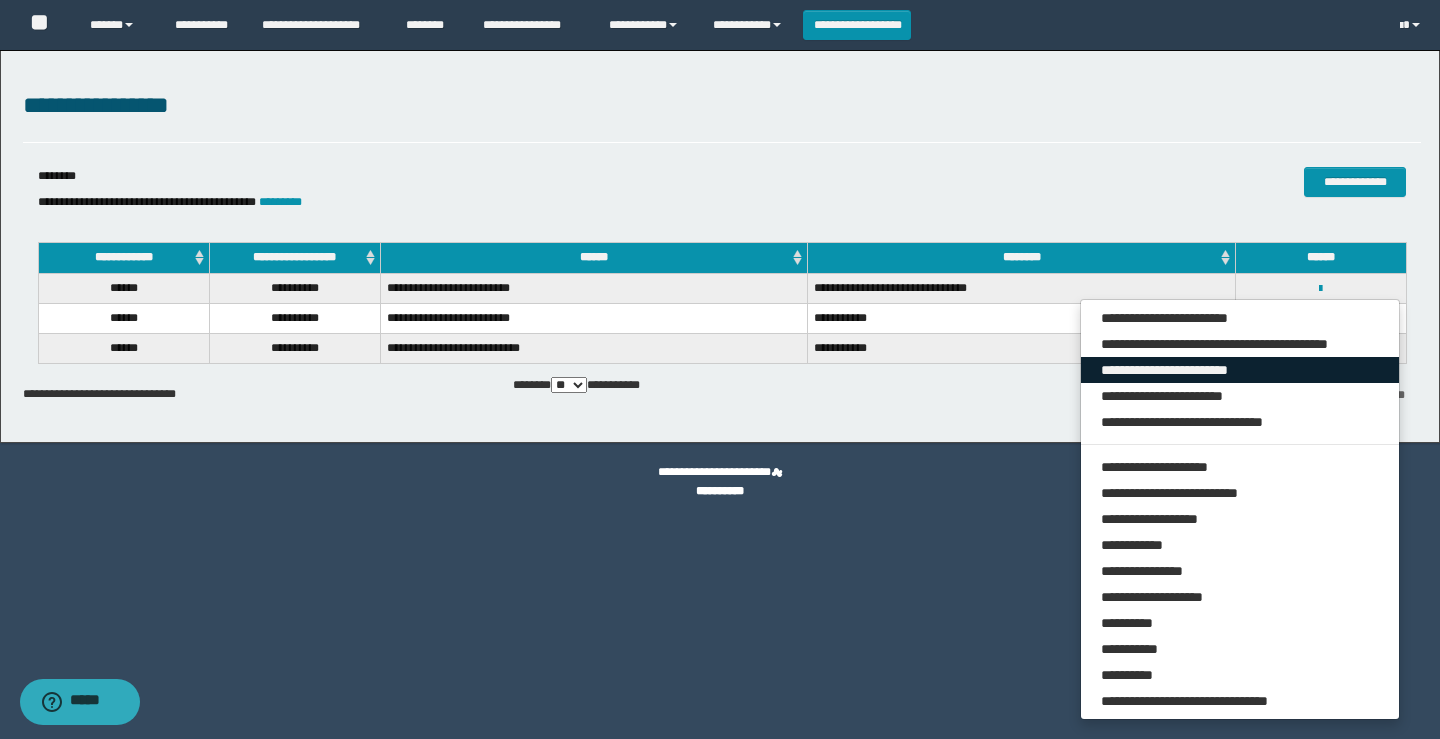 click on "**********" at bounding box center [1240, 370] 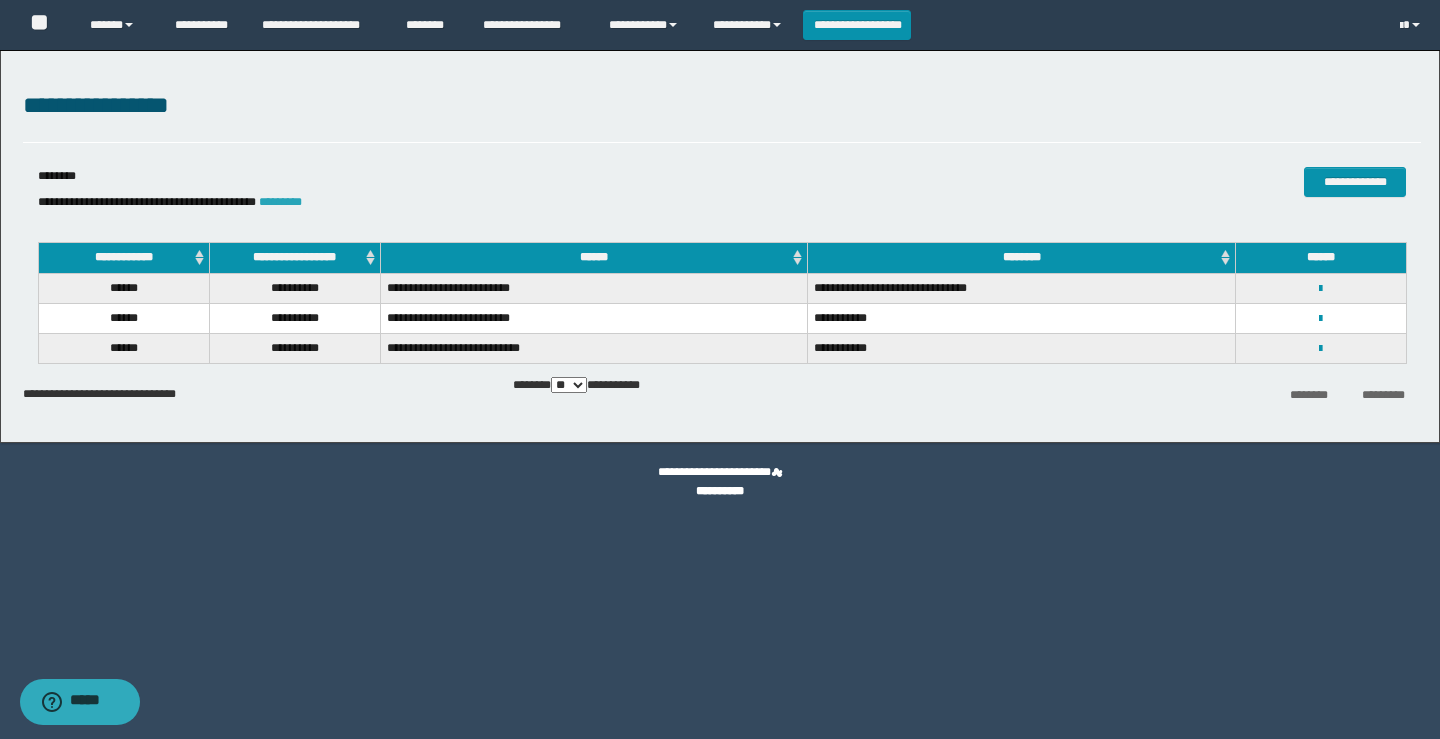 click on "*********" at bounding box center (280, 202) 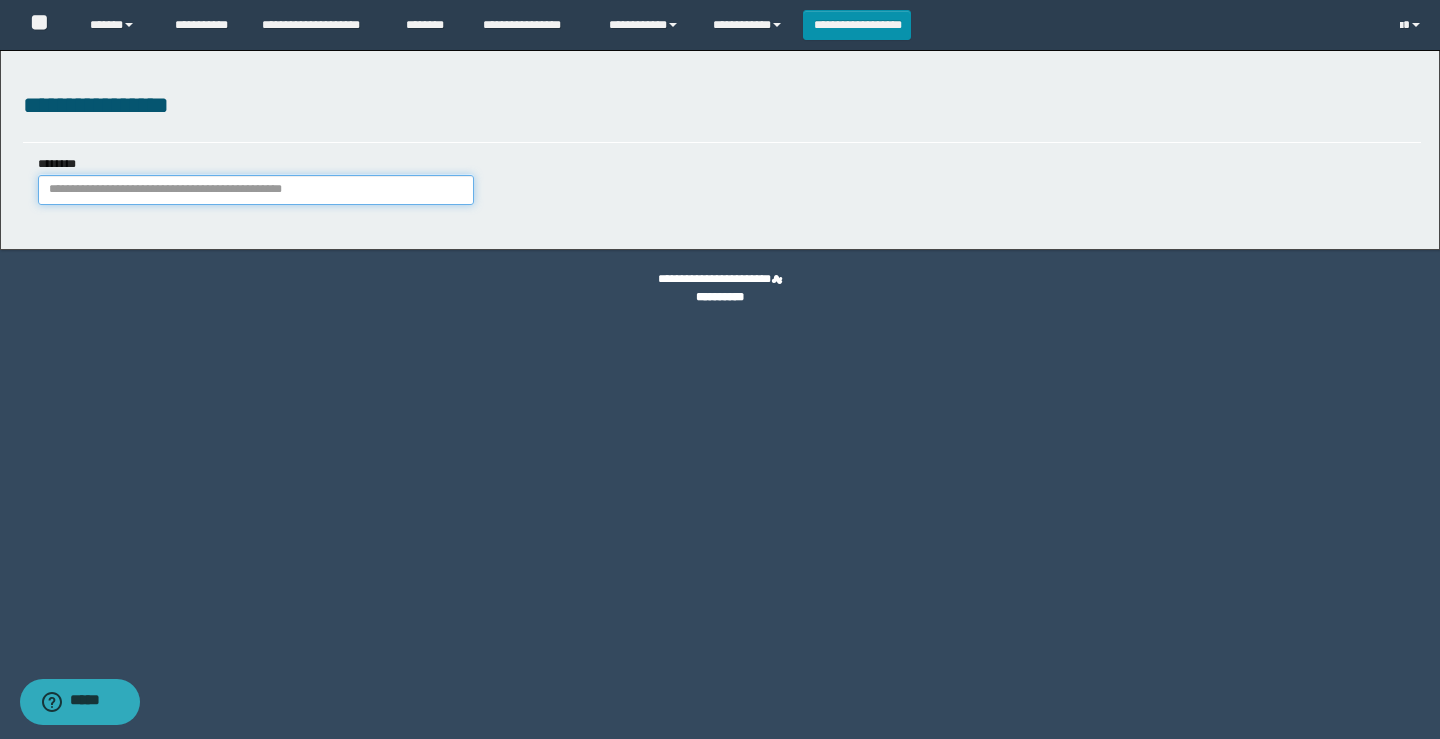 click on "********" at bounding box center (256, 190) 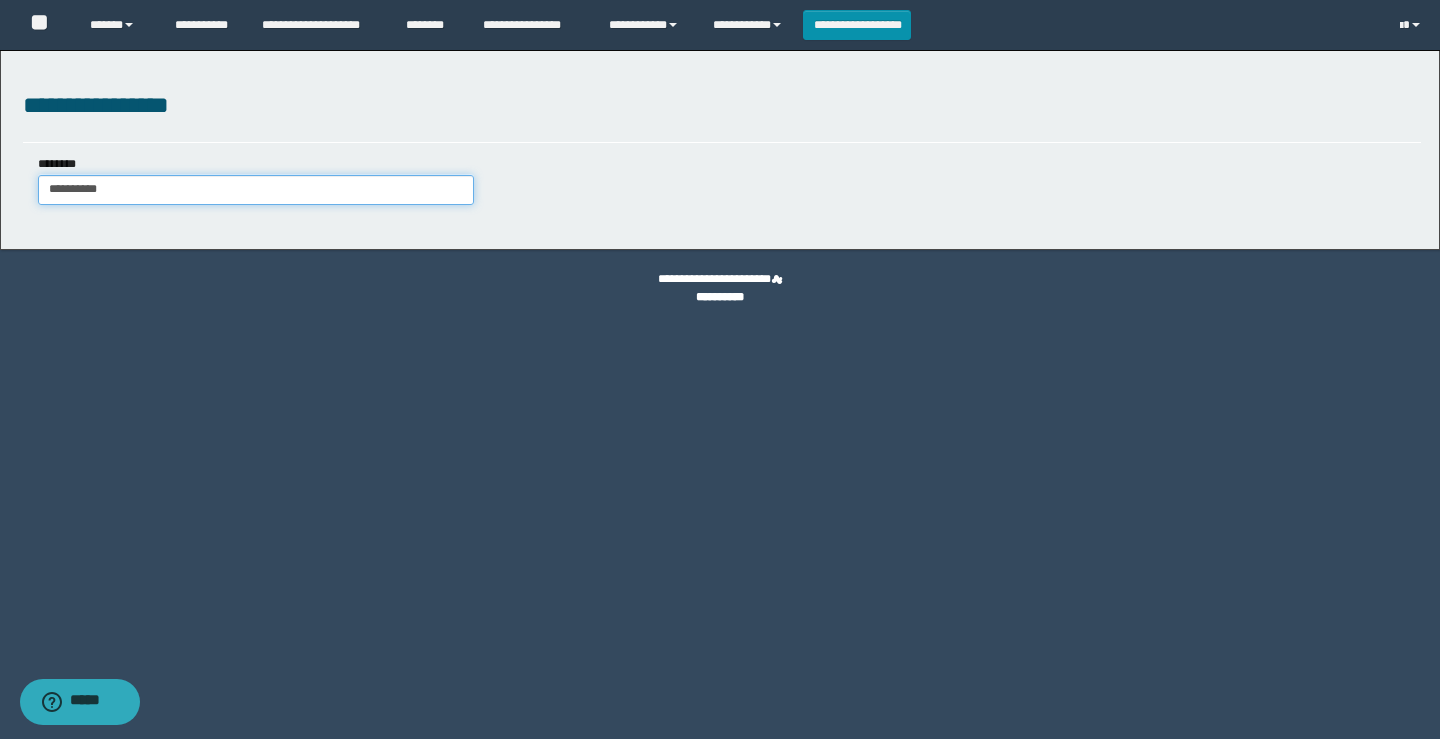 type on "**********" 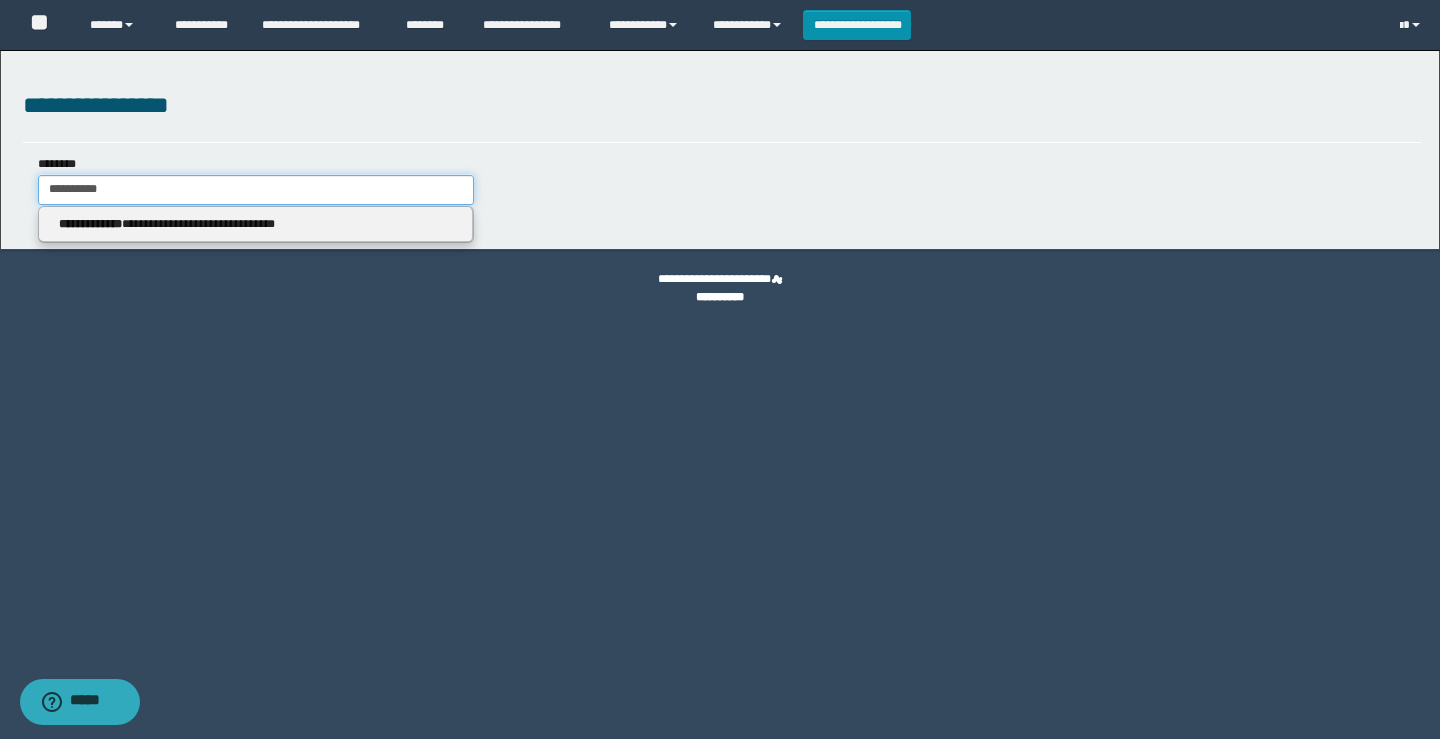 type on "**********" 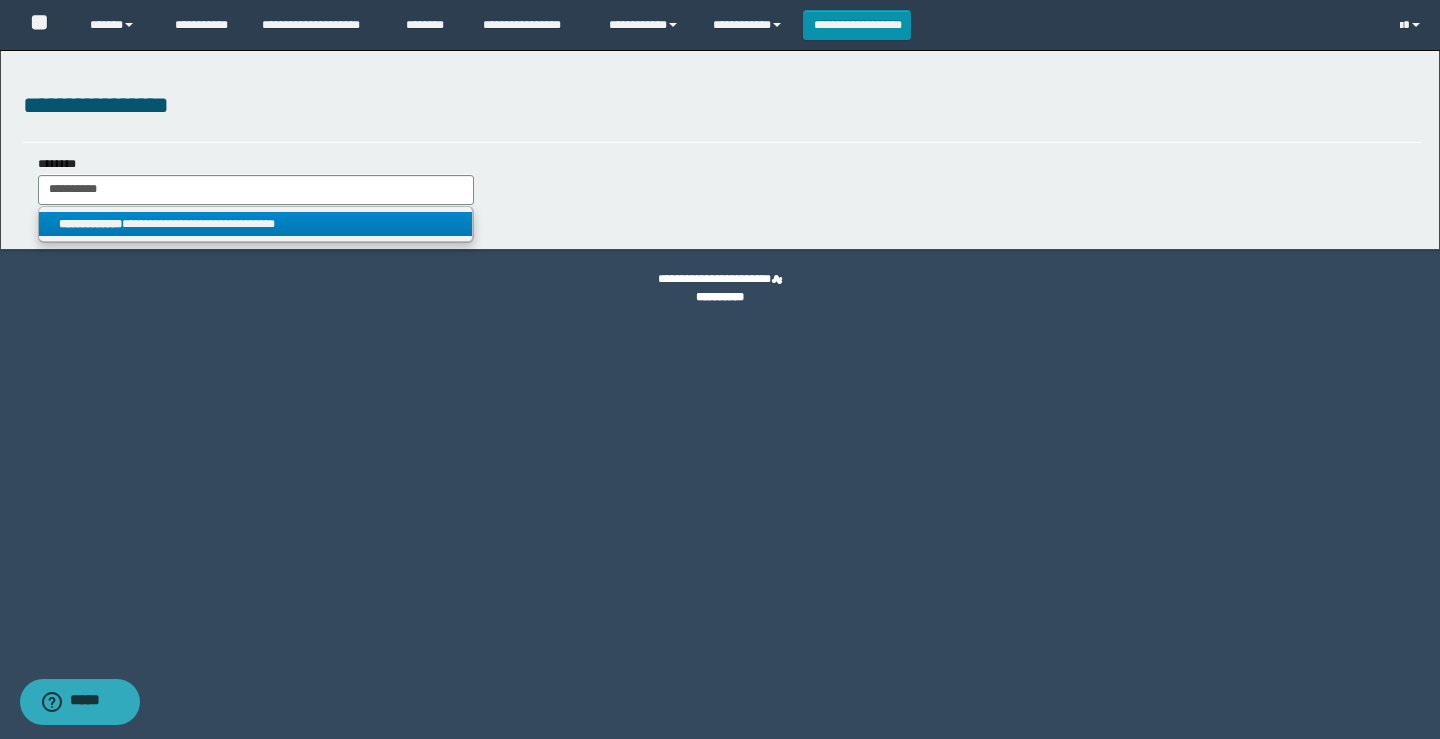 click on "**********" at bounding box center (255, 224) 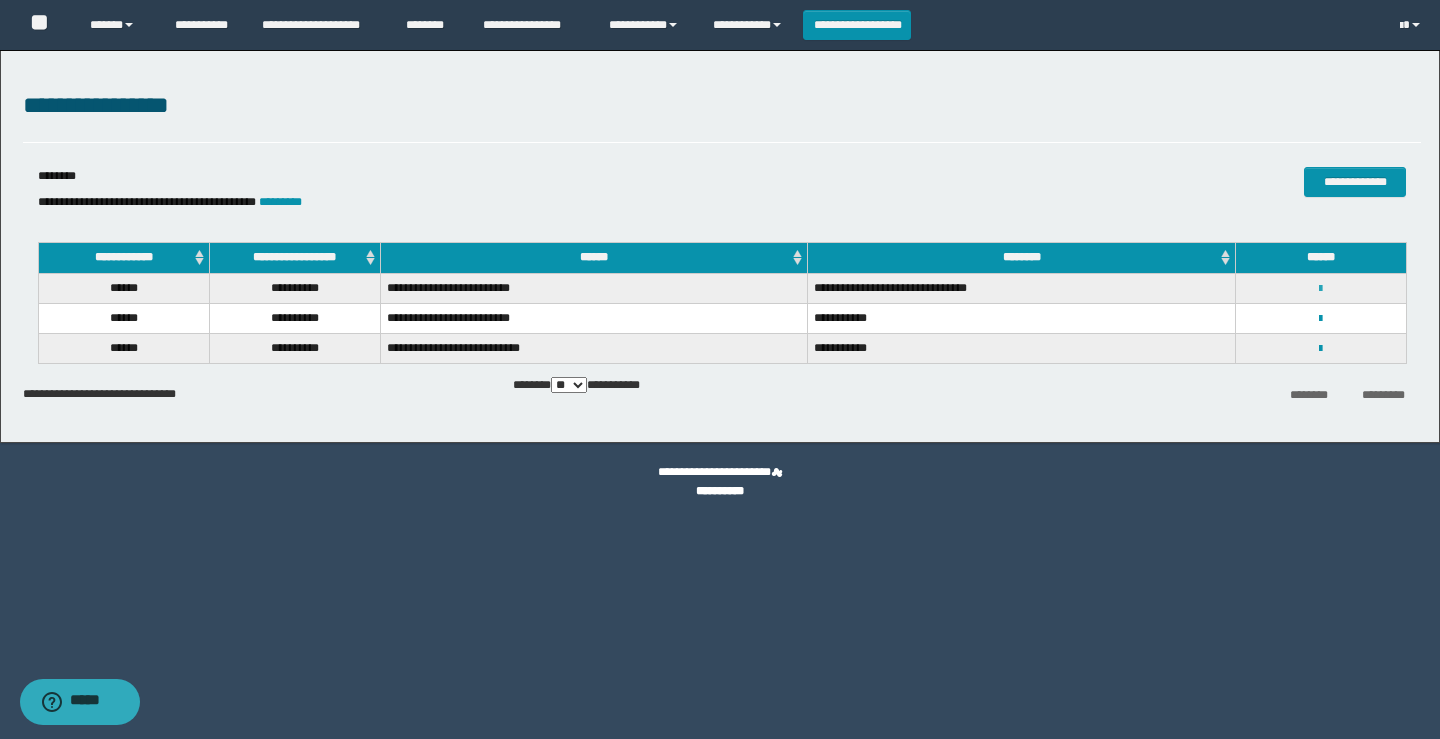 click at bounding box center (1320, 289) 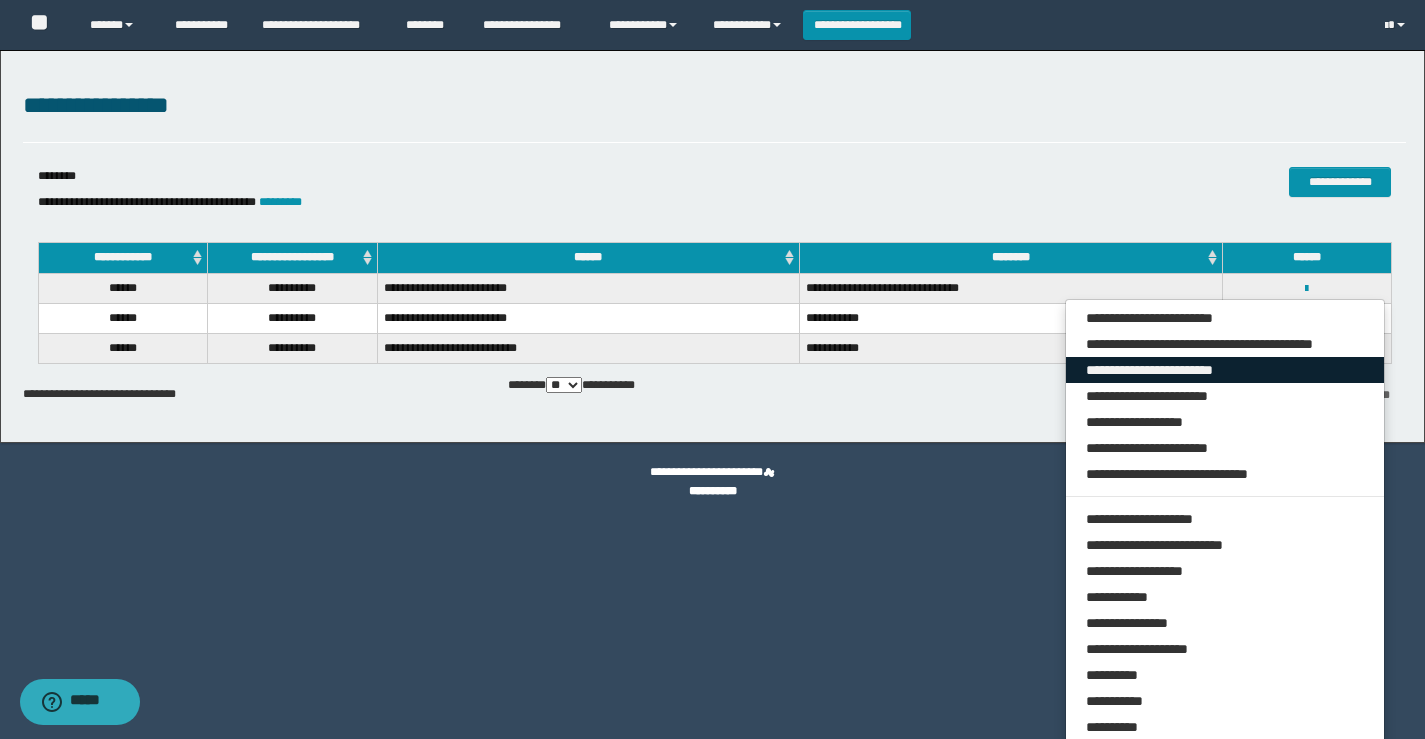click on "**********" at bounding box center (1225, 370) 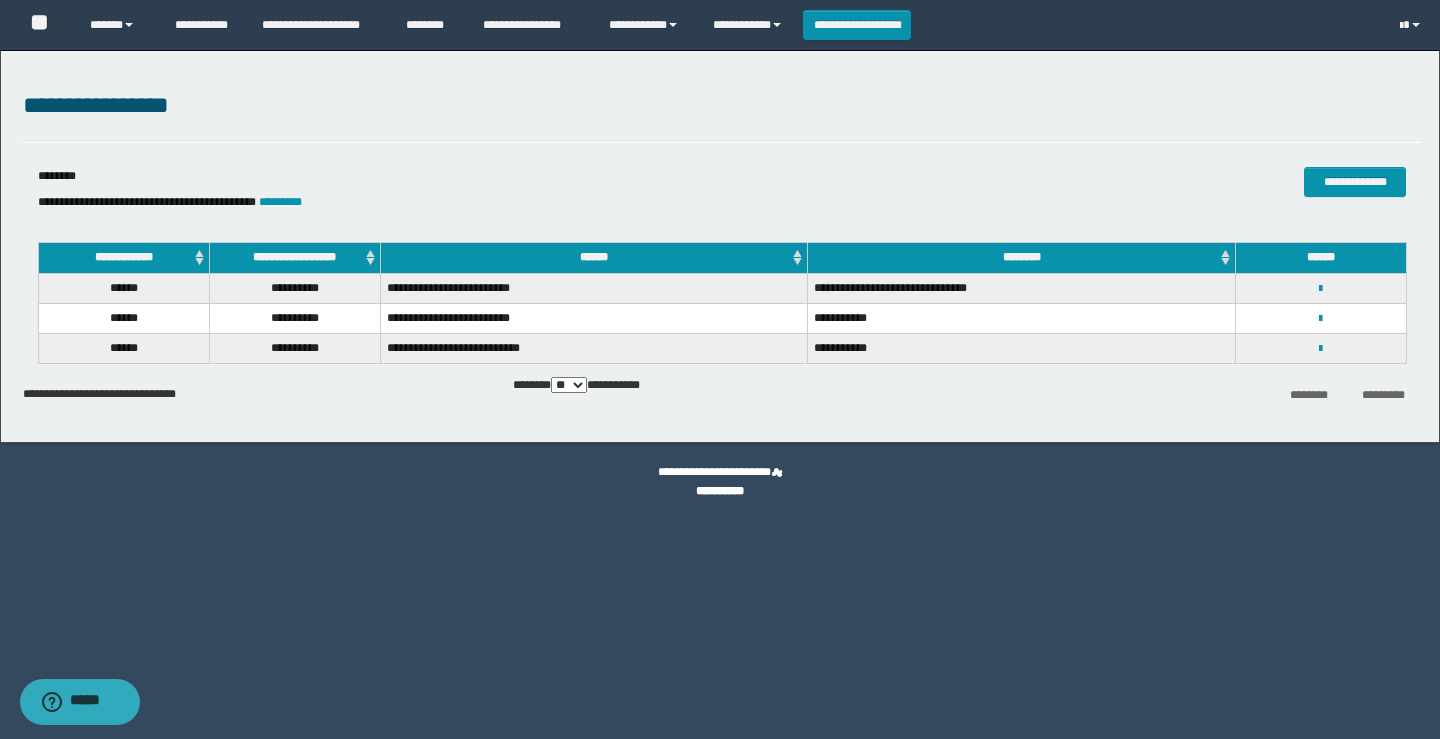 click on "**********" at bounding box center (489, 202) 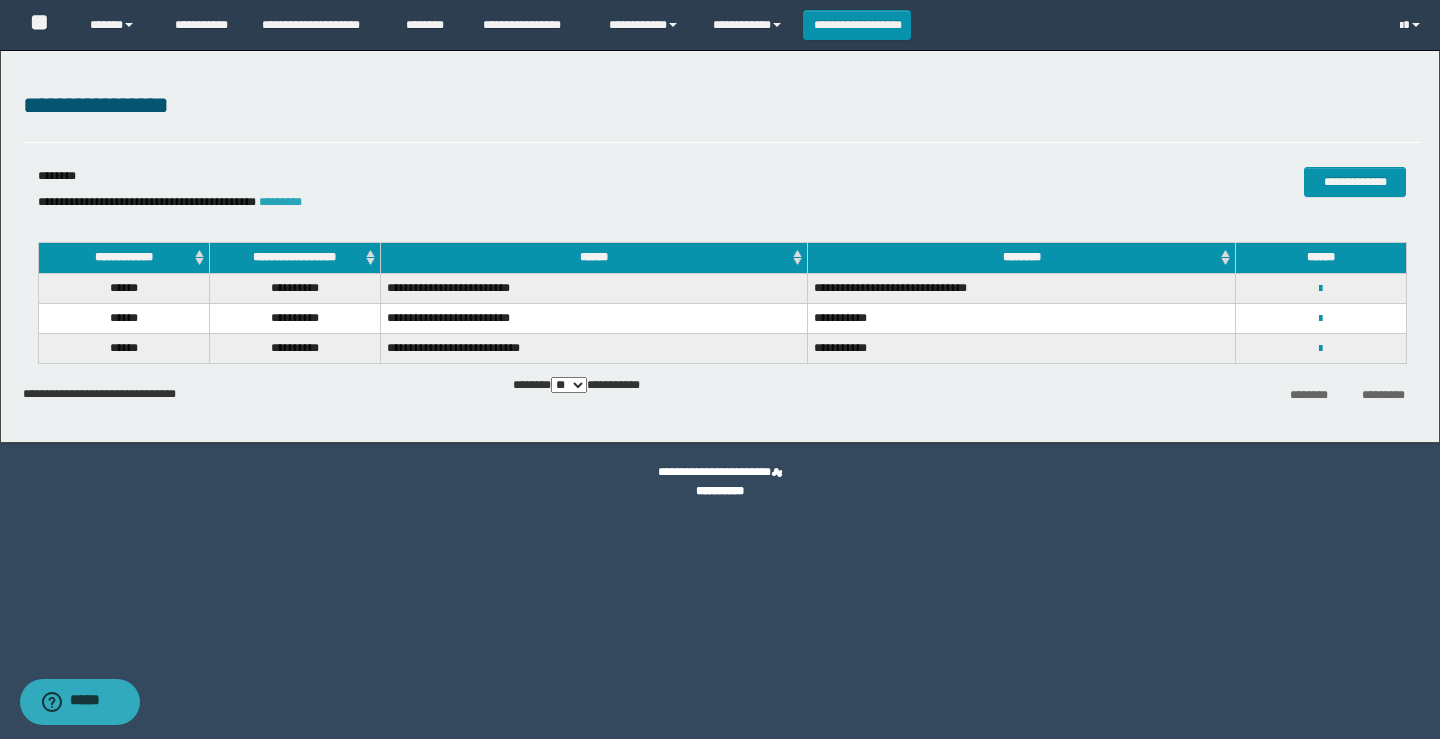 click on "*********" at bounding box center [280, 202] 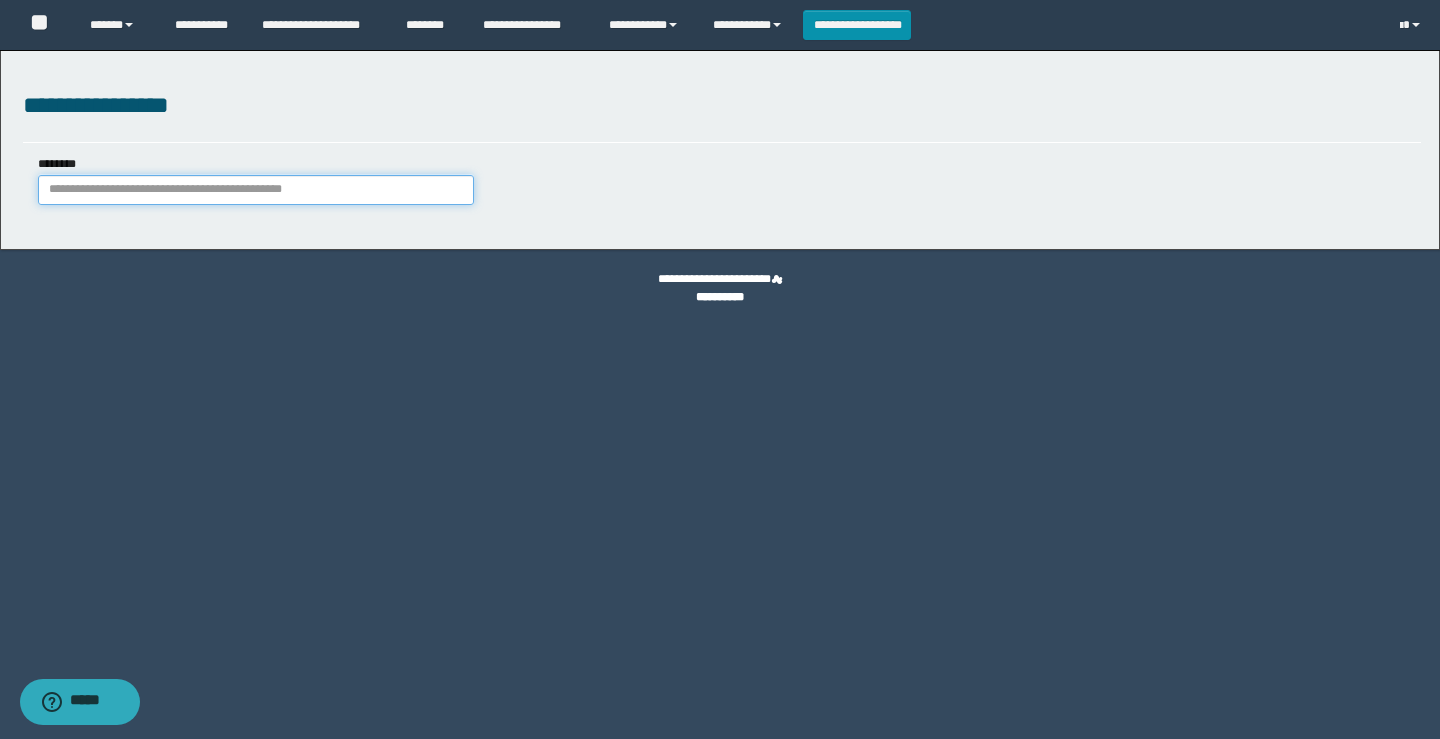 click on "********" at bounding box center [256, 190] 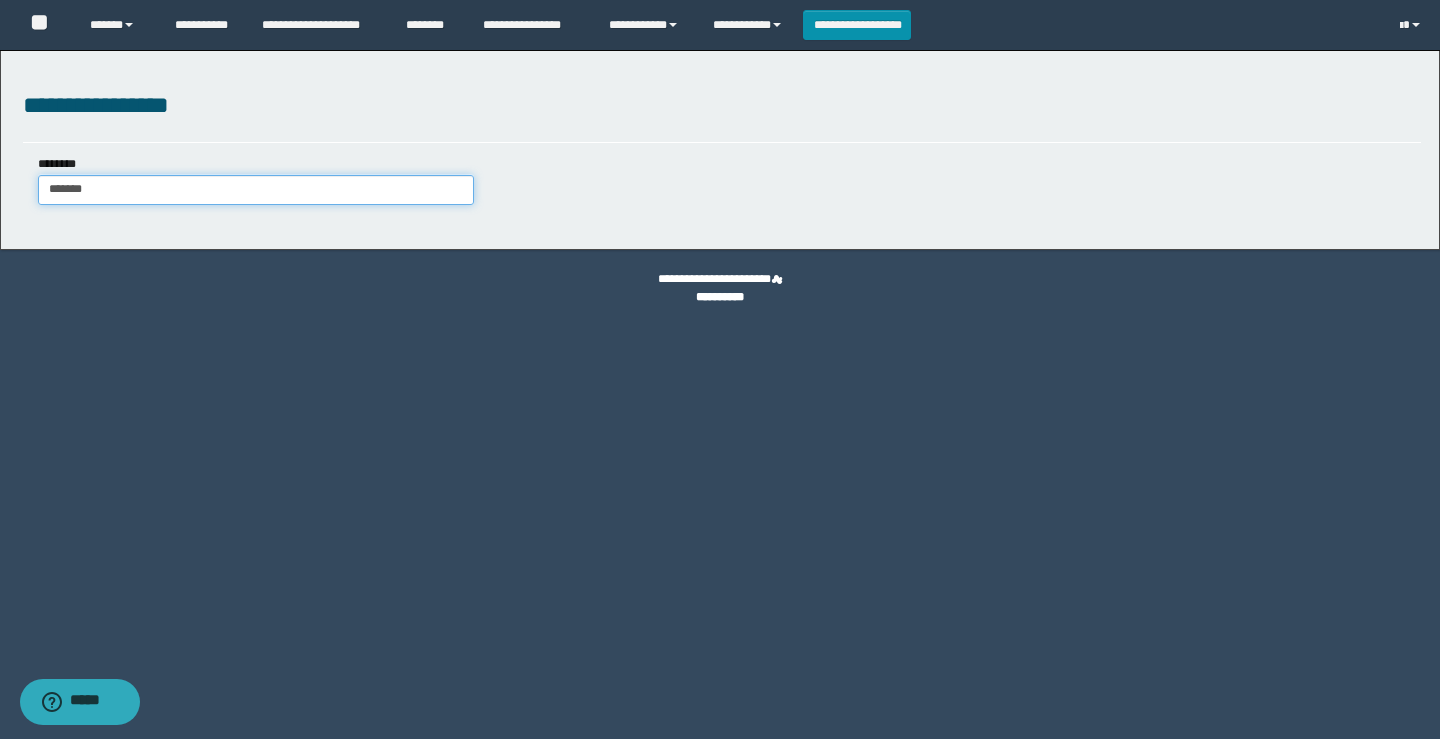 type on "*******" 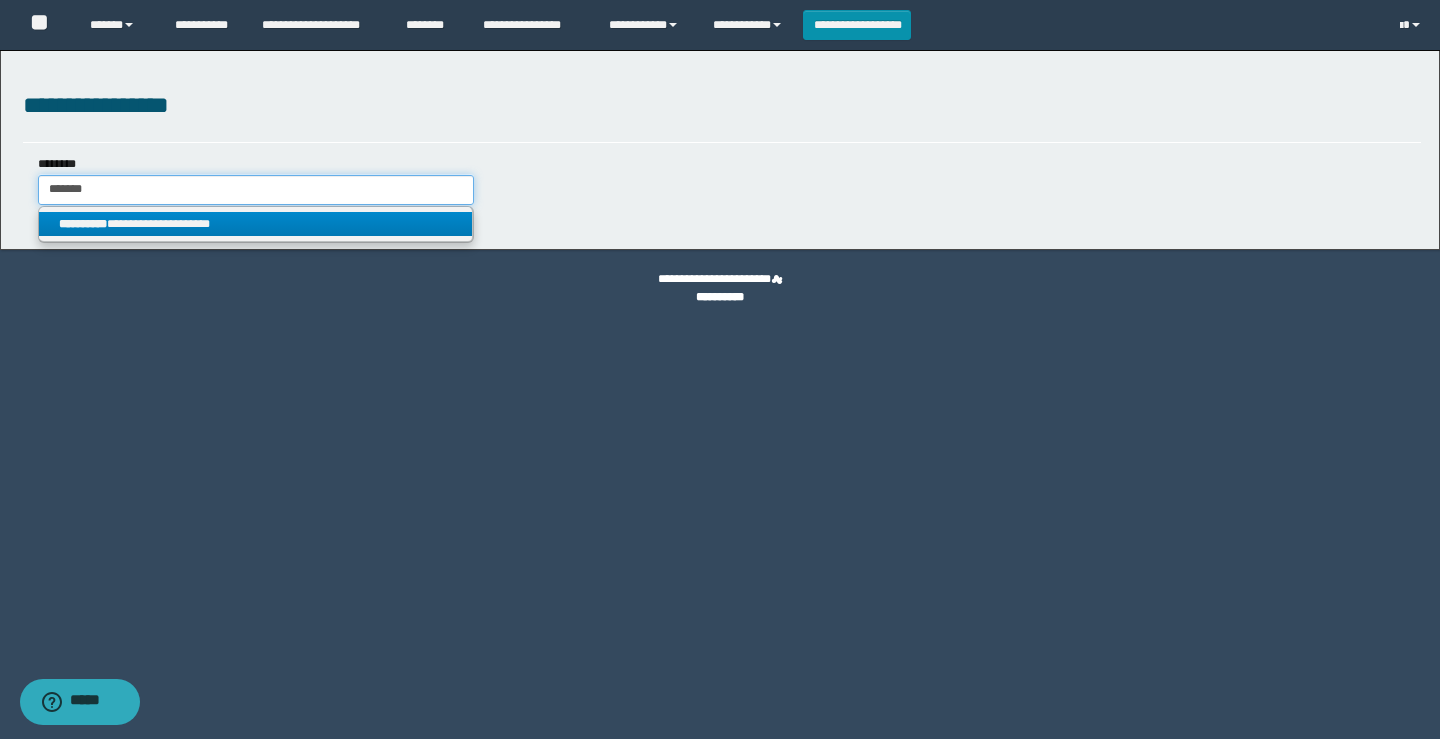 type on "*******" 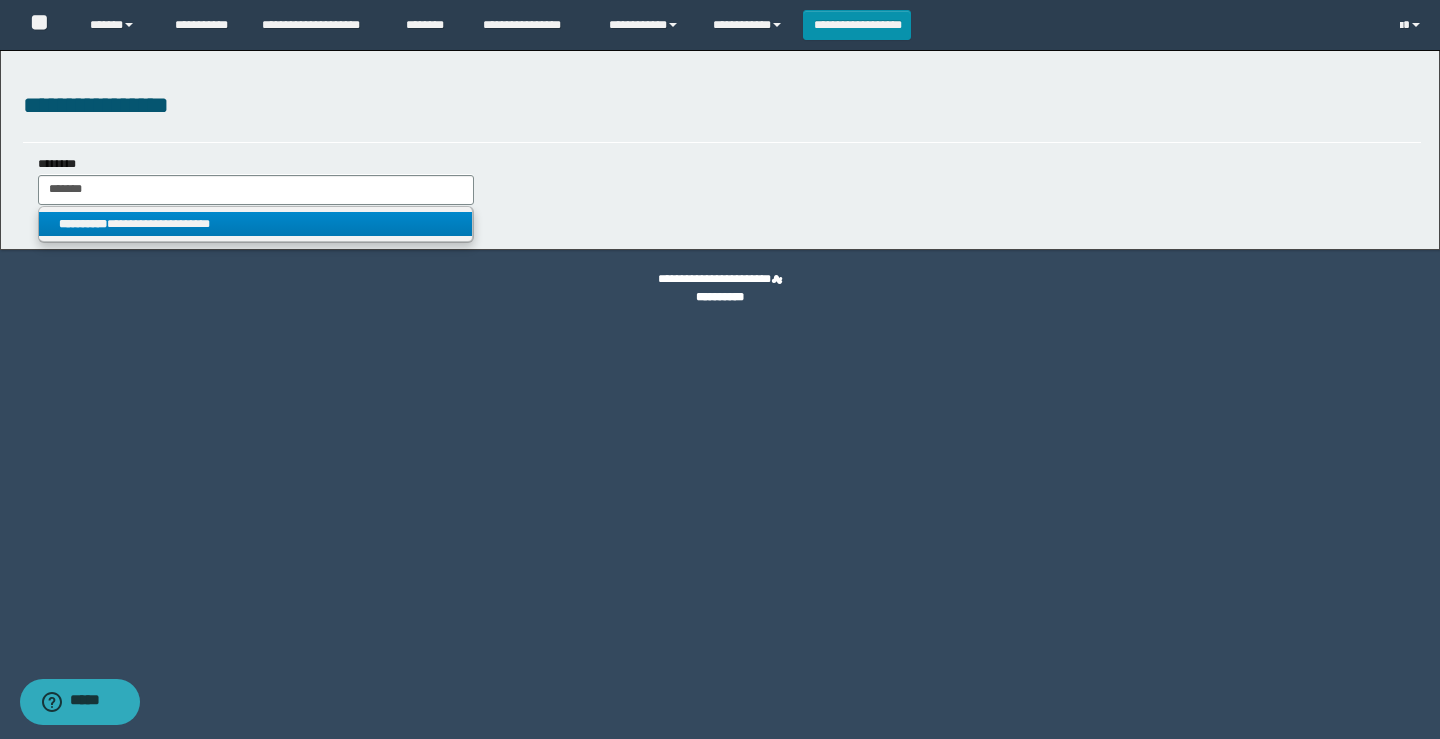click on "**********" at bounding box center (255, 224) 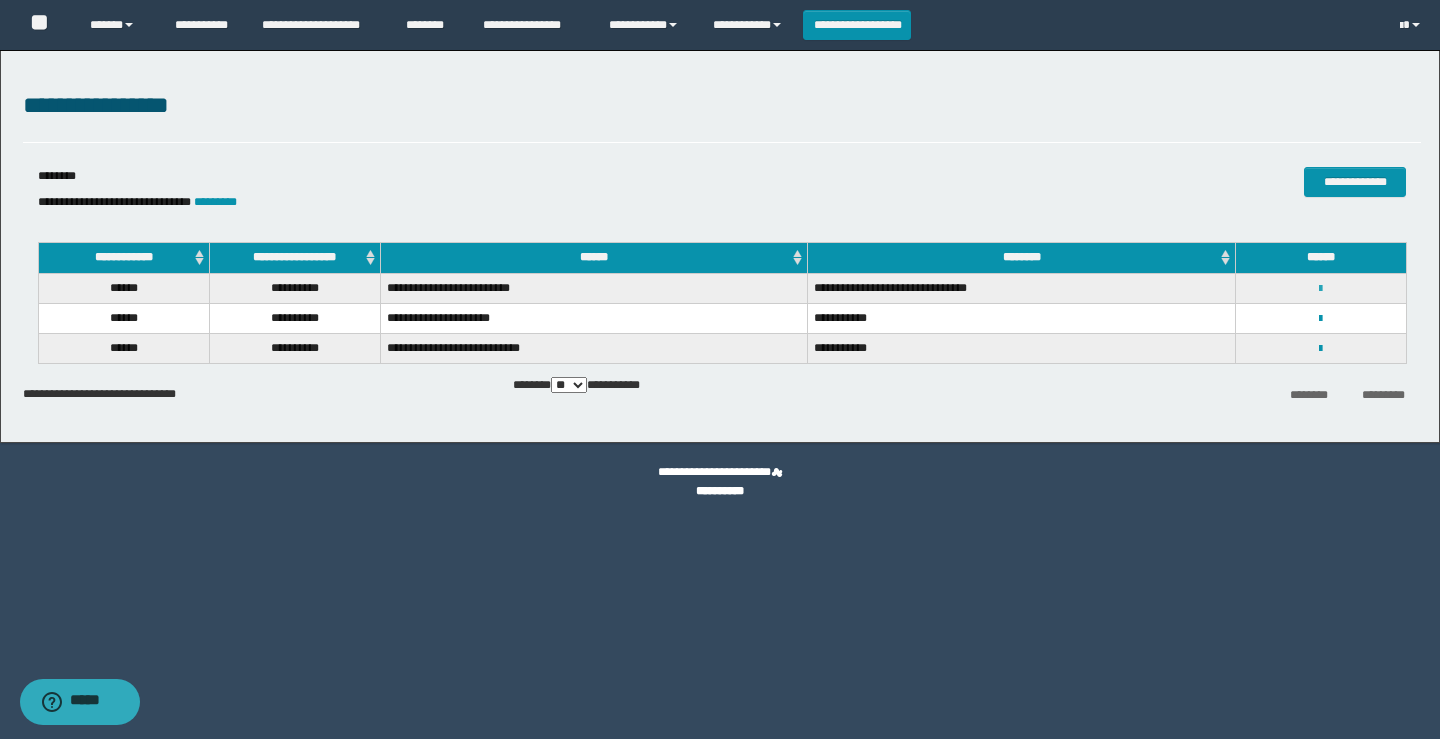 click at bounding box center (1320, 289) 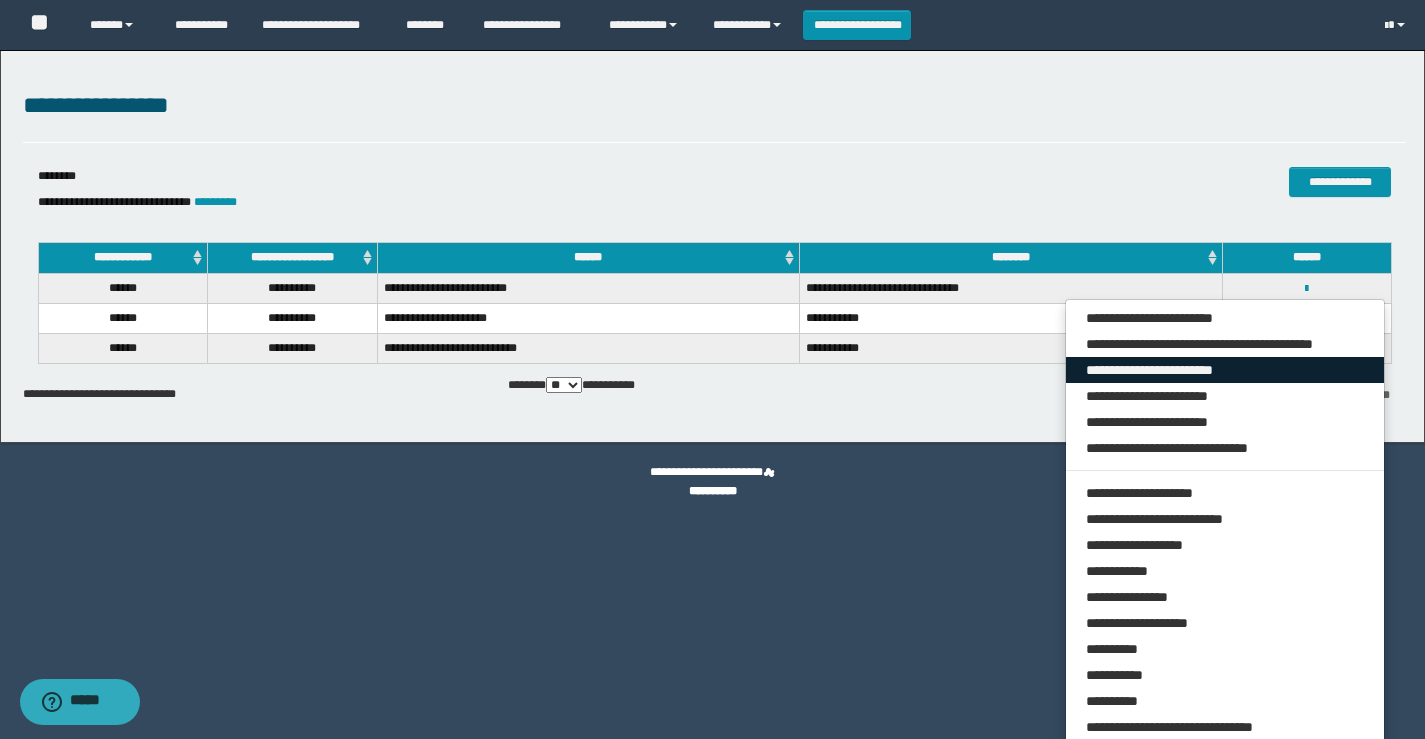 click on "**********" at bounding box center (1225, 370) 